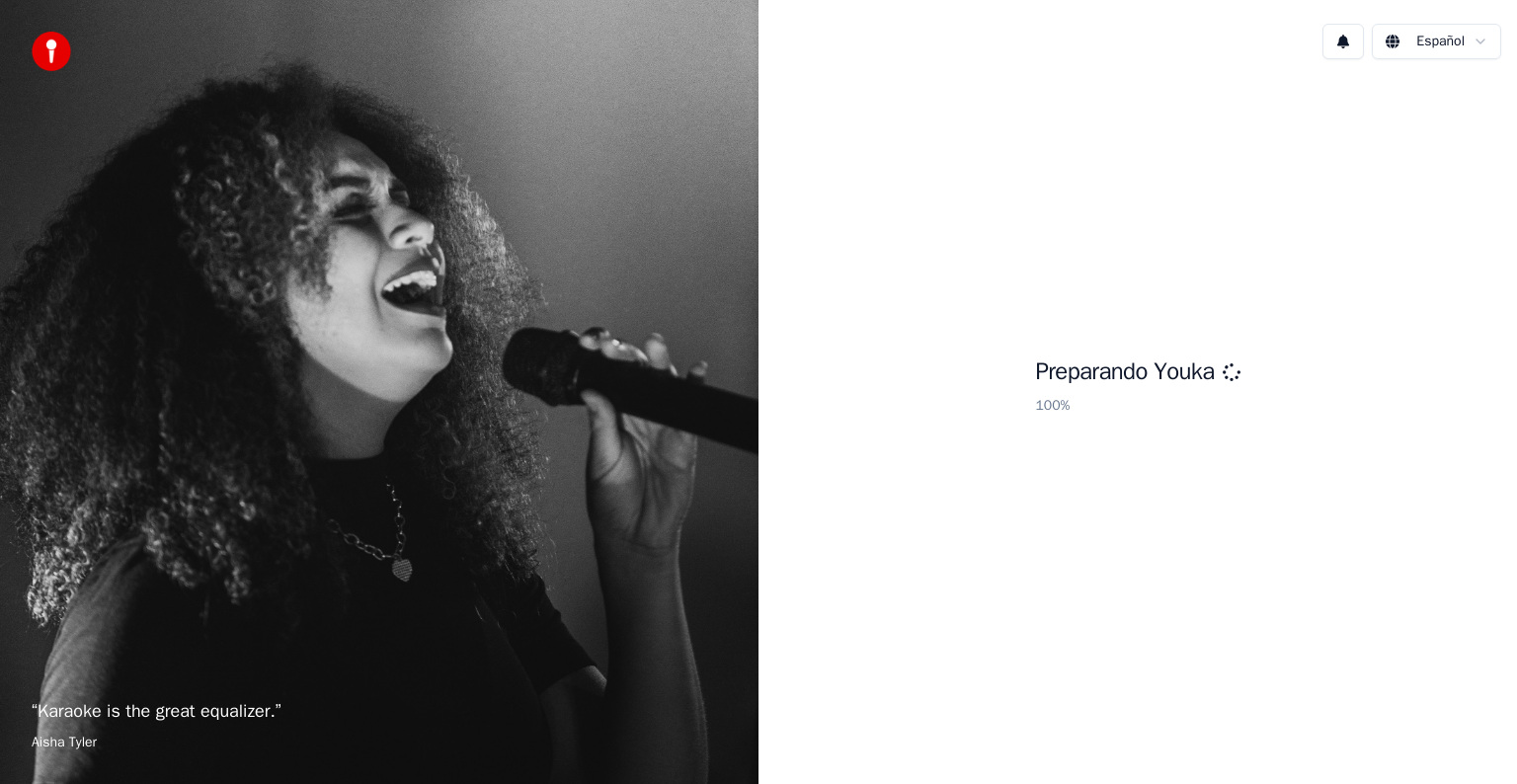 scroll, scrollTop: 0, scrollLeft: 0, axis: both 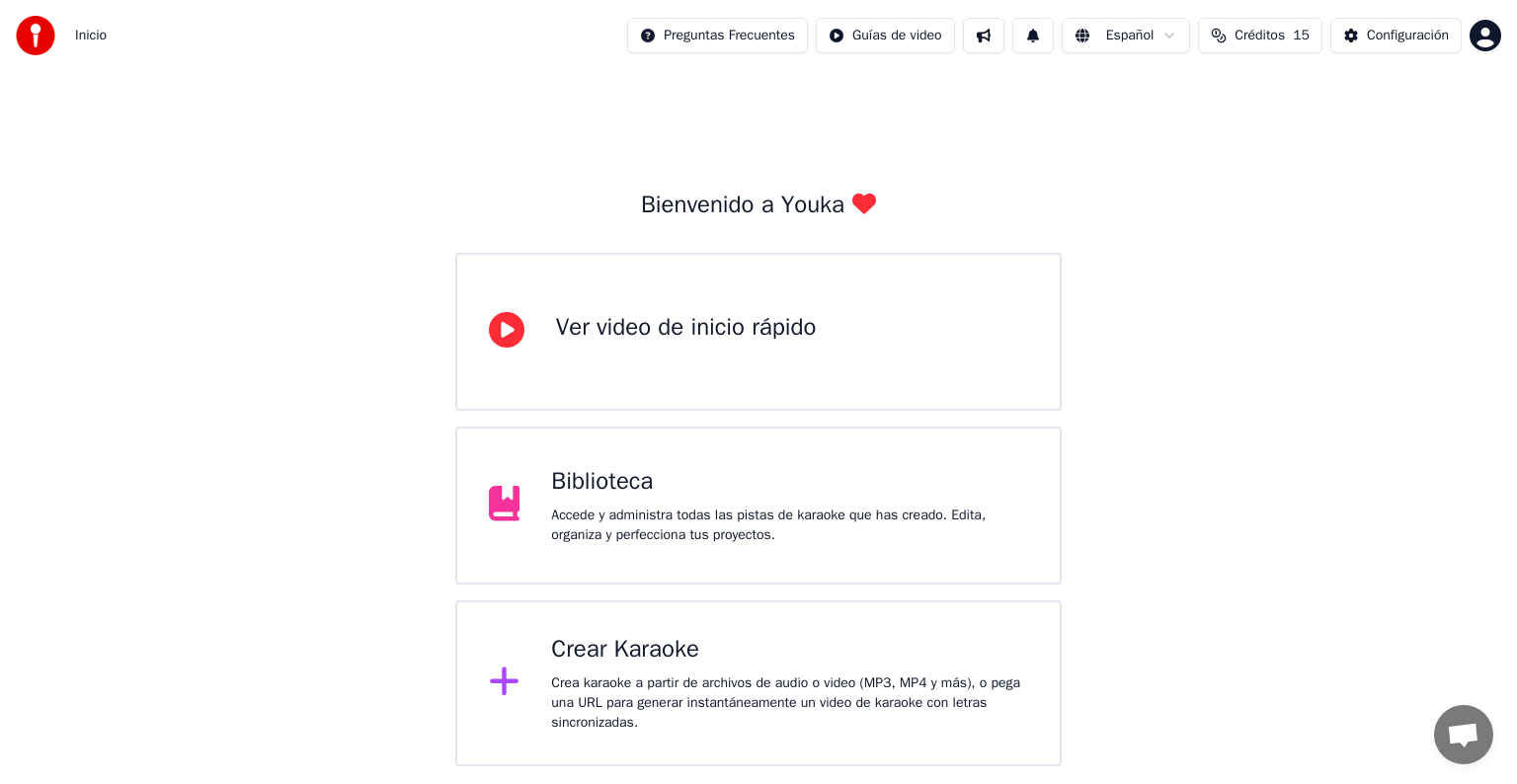 click on "Accede y administra todas las pistas de karaoke que has creado. Edita, organiza y perfecciona tus proyectos." at bounding box center (789, 525) 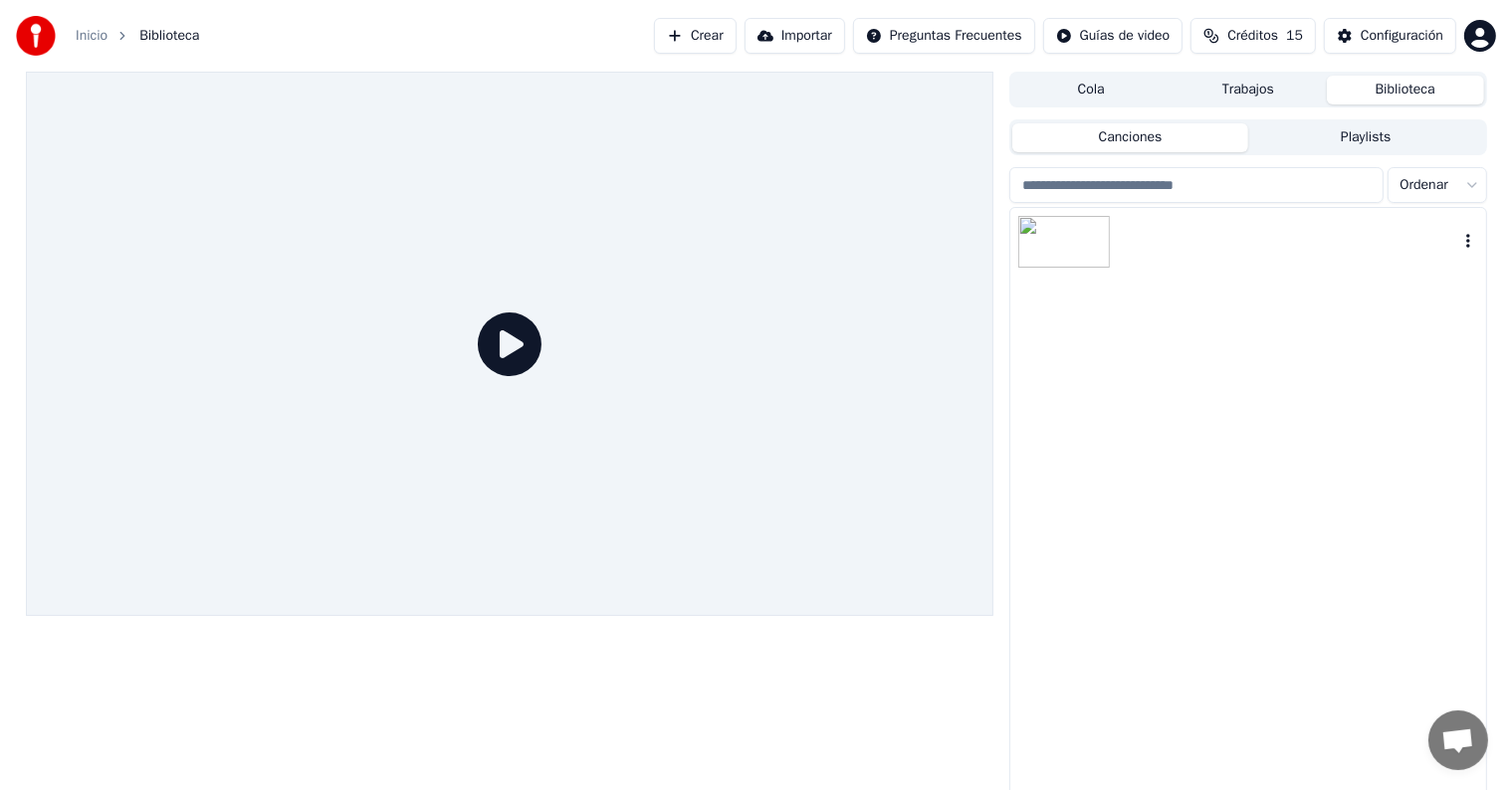 click at bounding box center [1247, 242] 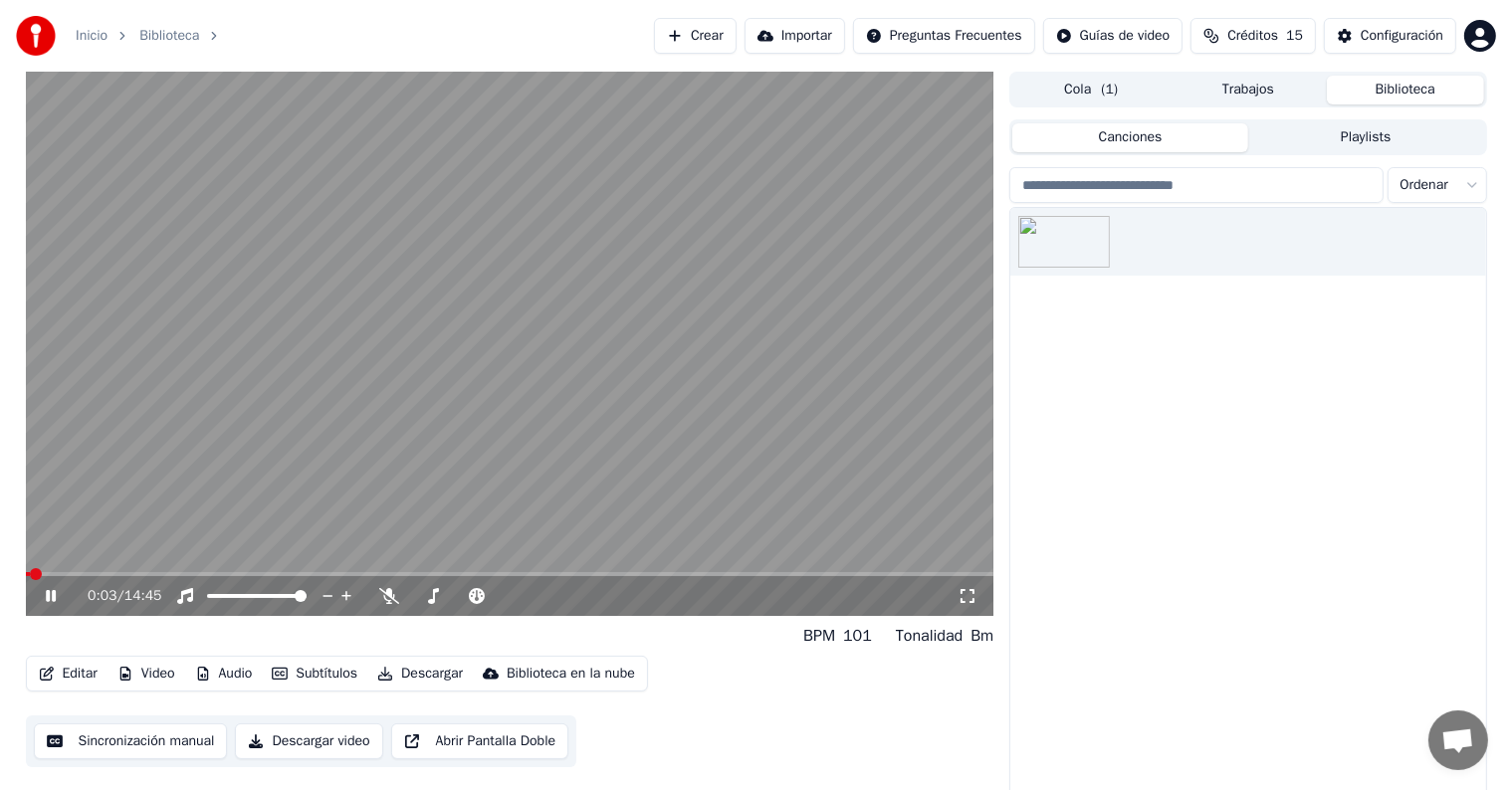 click on "Crear" at bounding box center (695, 36) 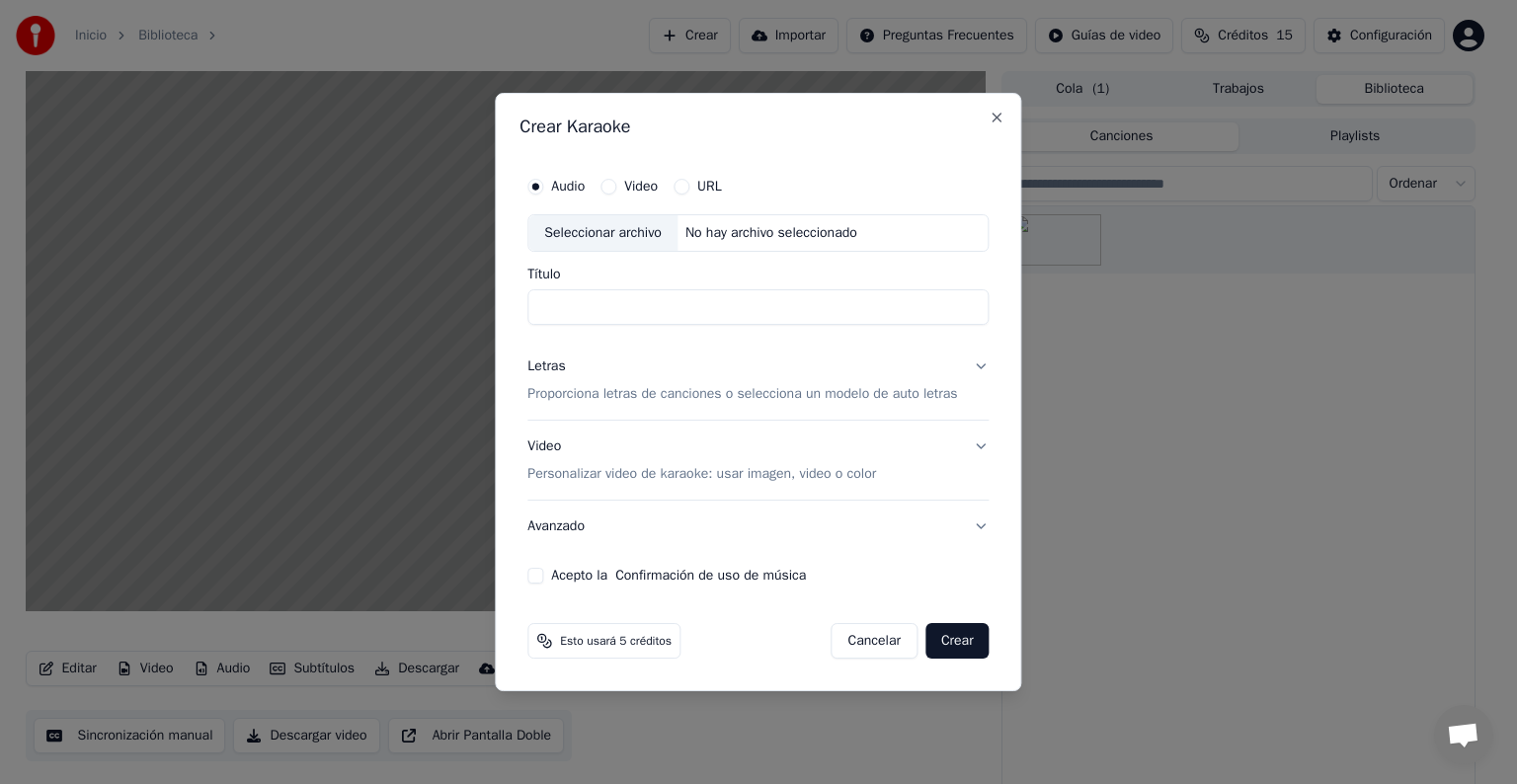 click on "Título" at bounding box center (758, 307) 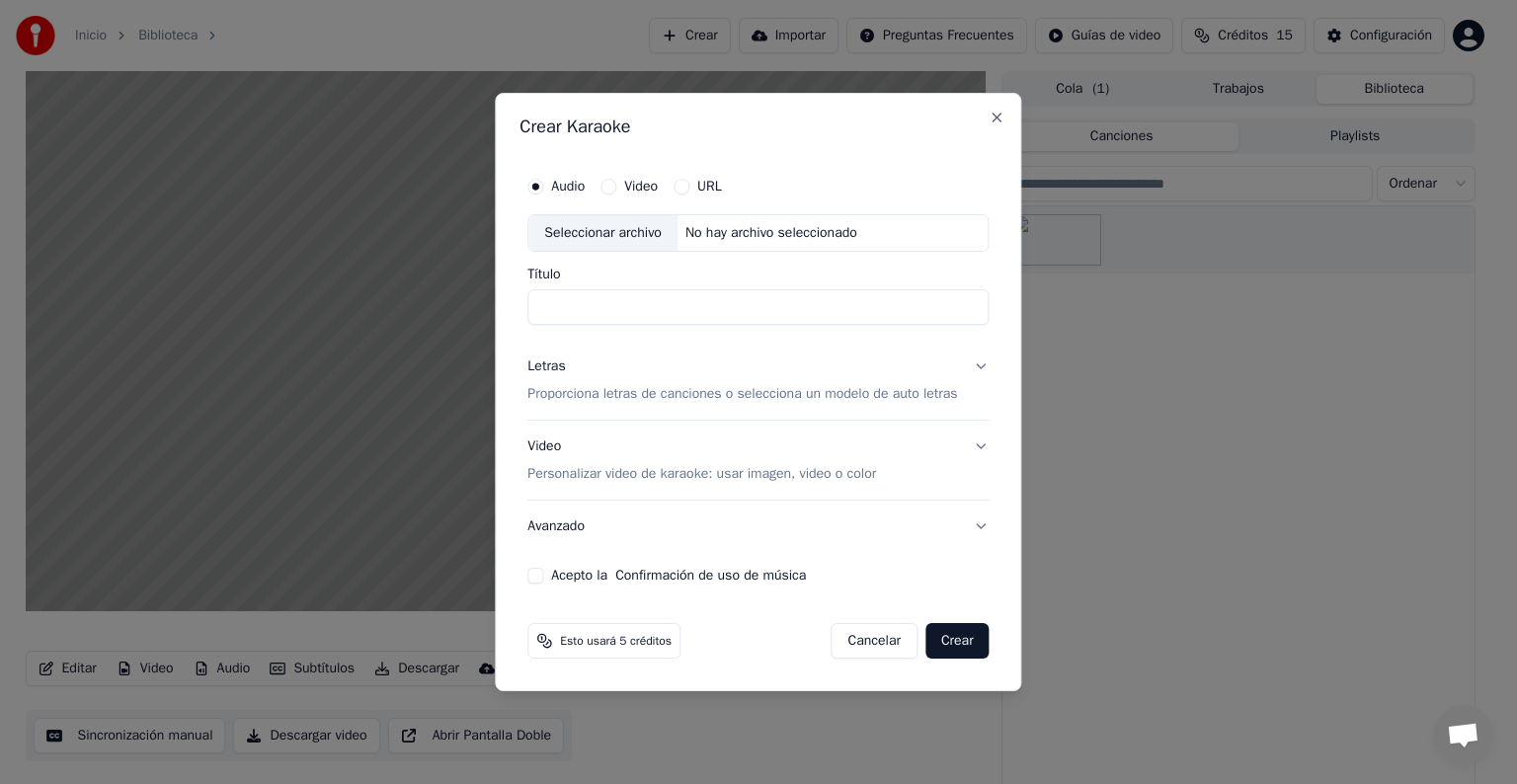 click on "Cancelar" at bounding box center [874, 641] 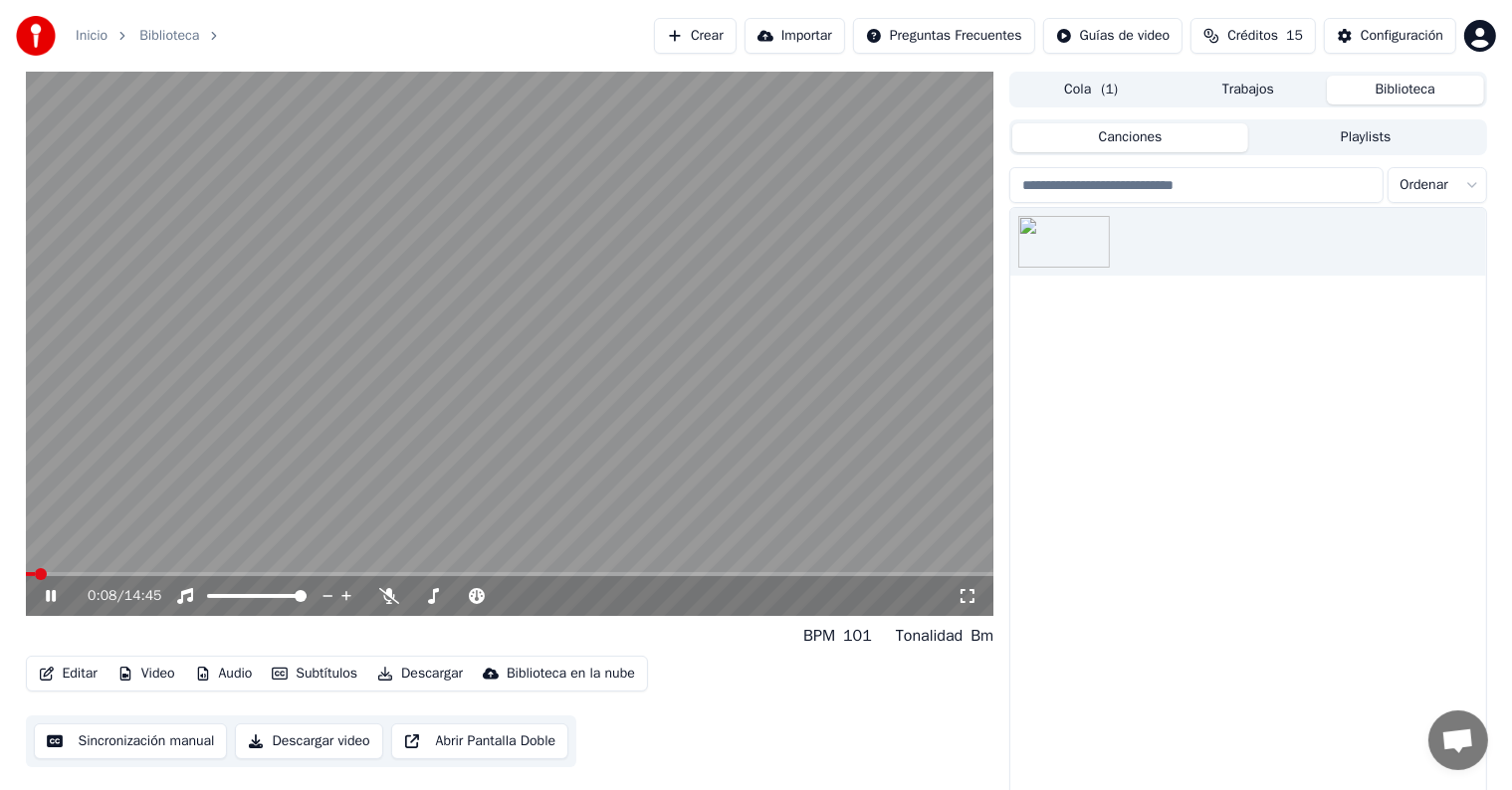 click 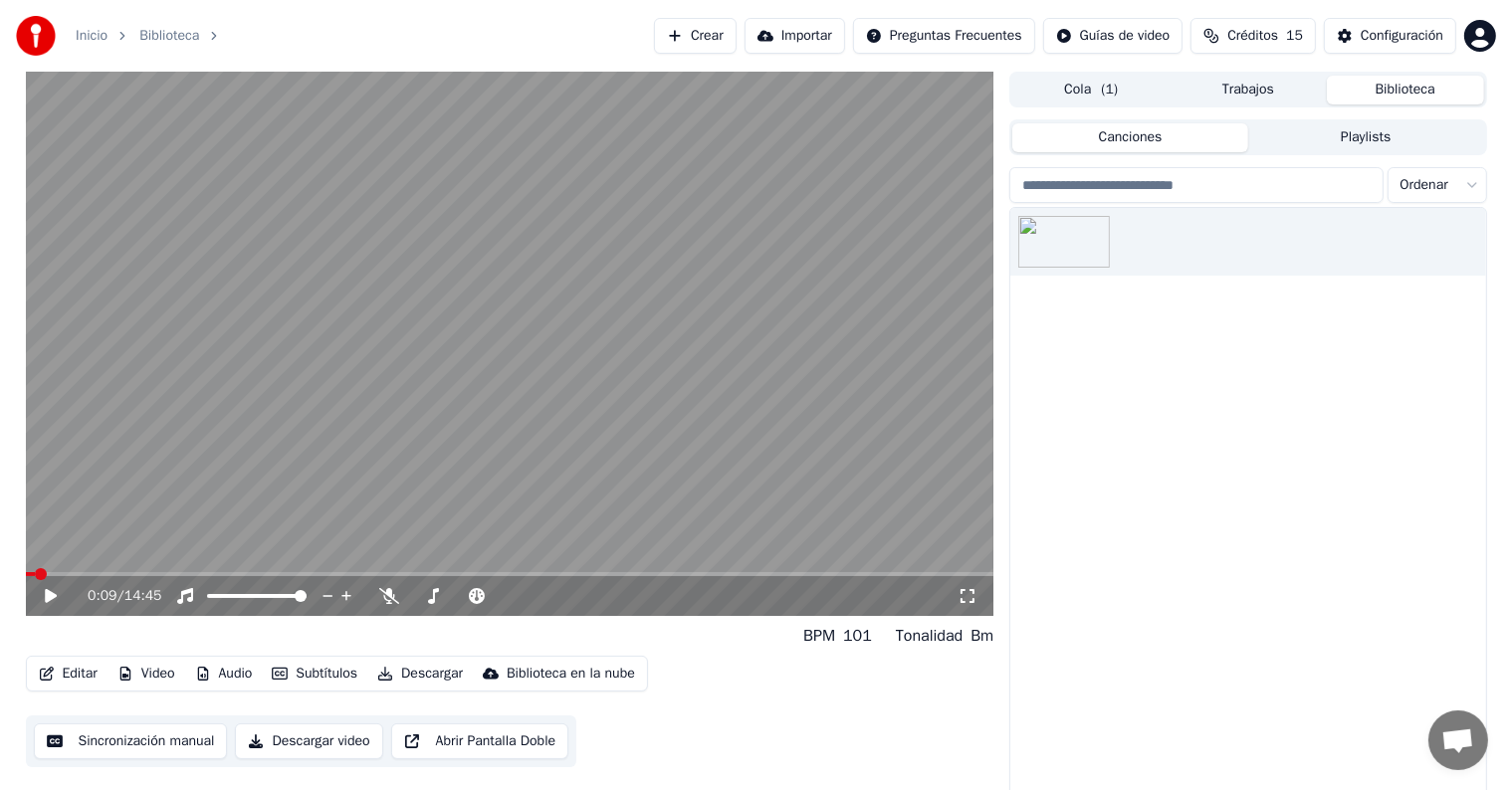 click on "Cola ( 1 )" at bounding box center (1091, 90) 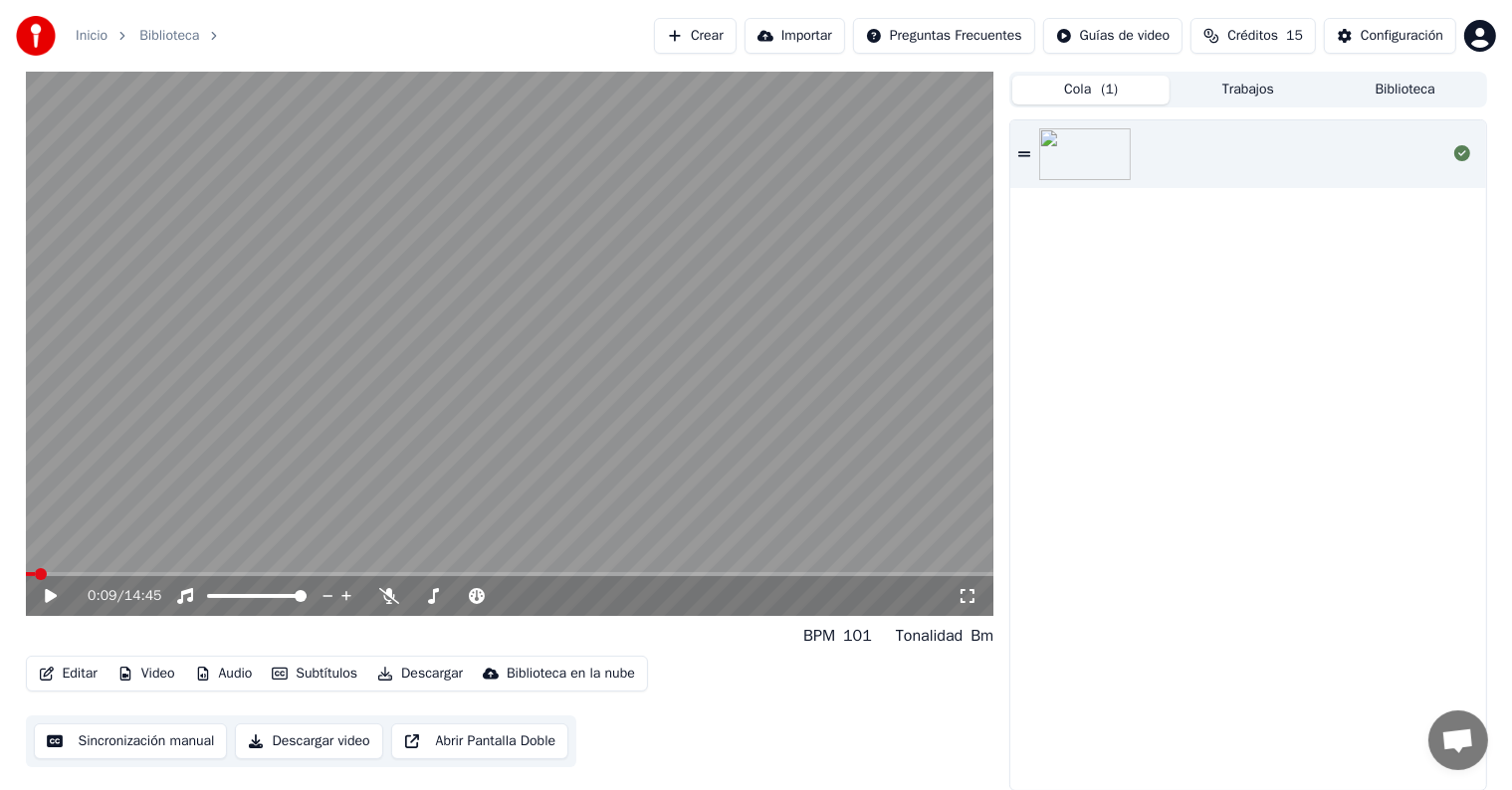 click on "Crear" at bounding box center (695, 36) 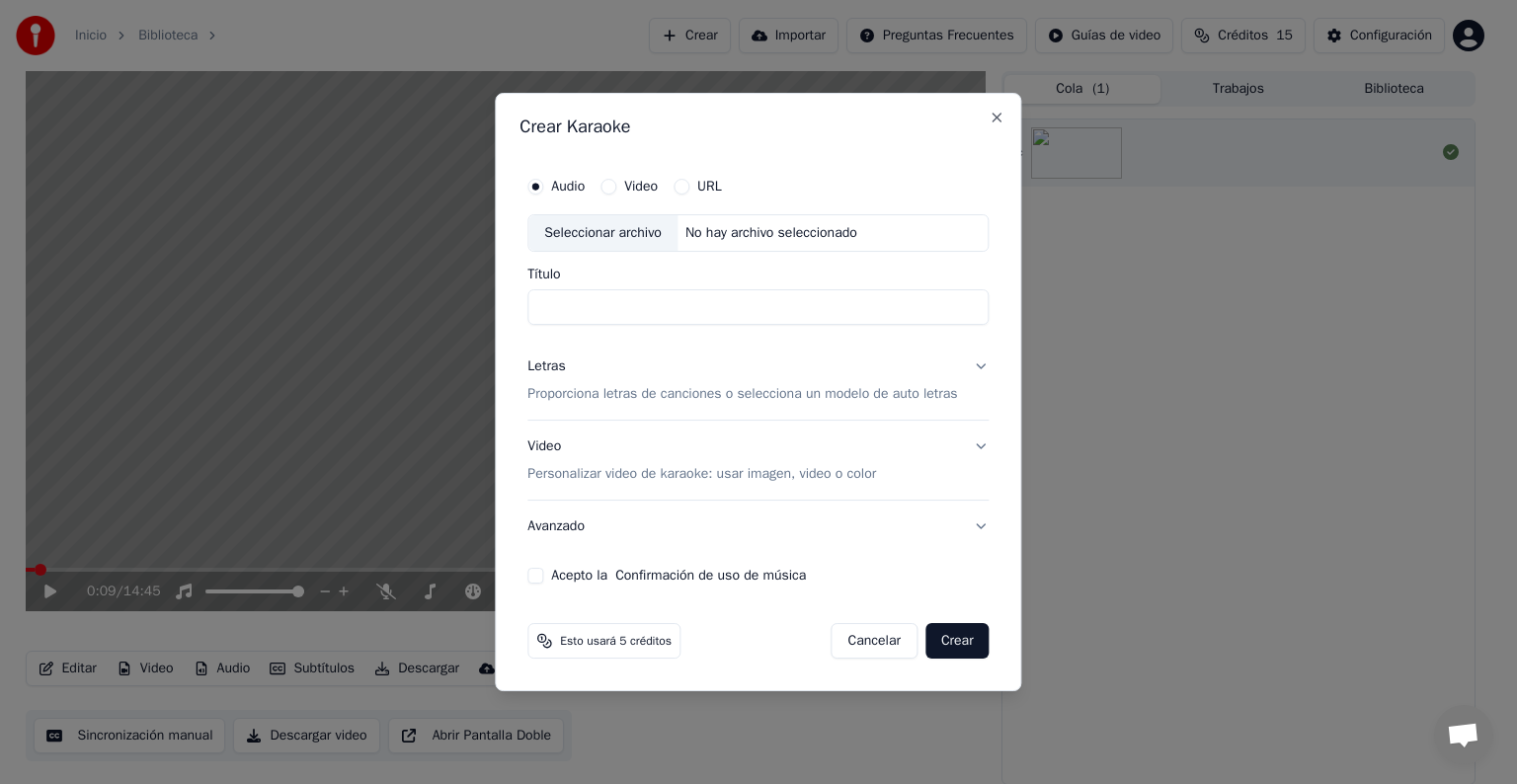 click on "Seleccionar archivo" at bounding box center (602, 233) 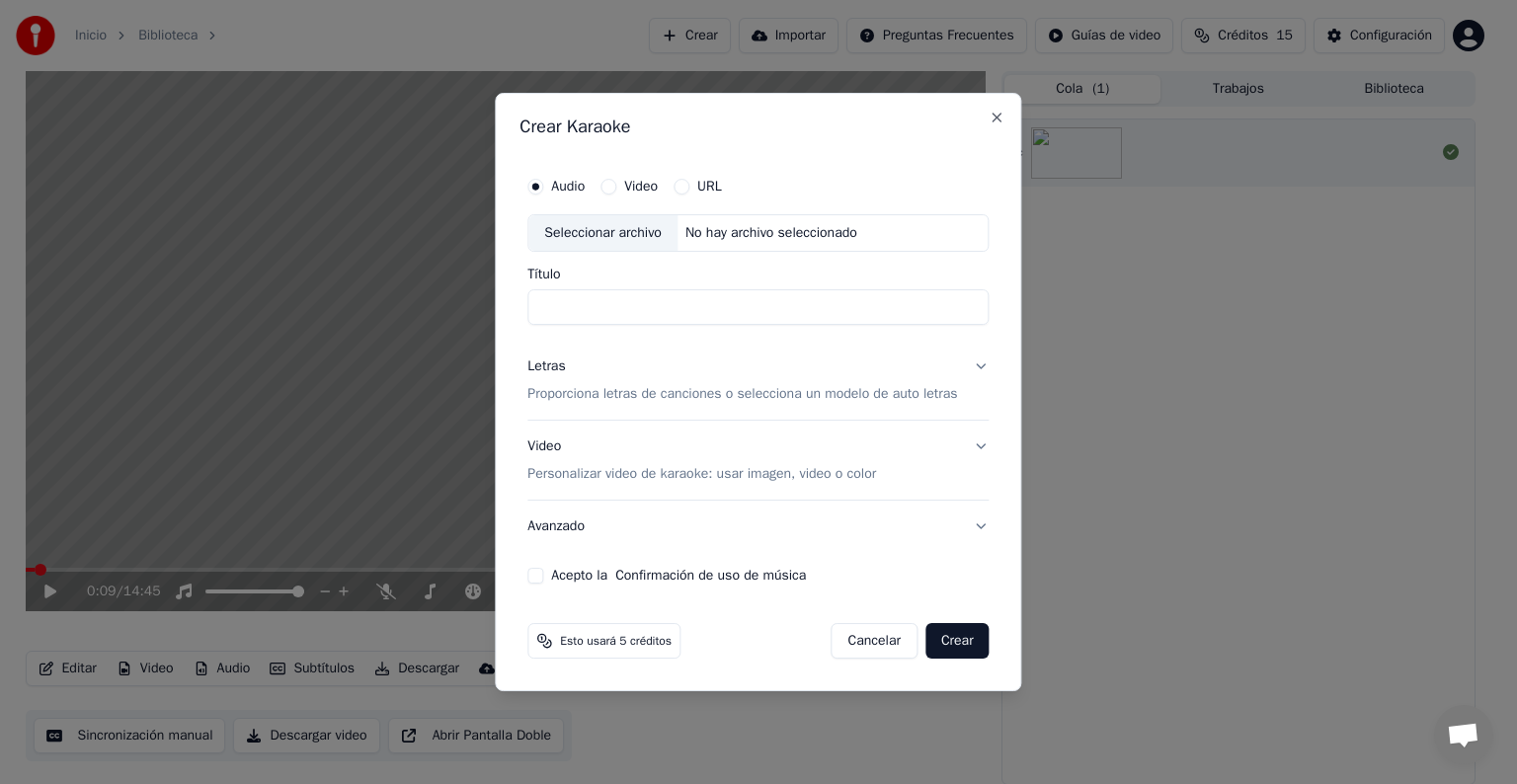 type on "**********" 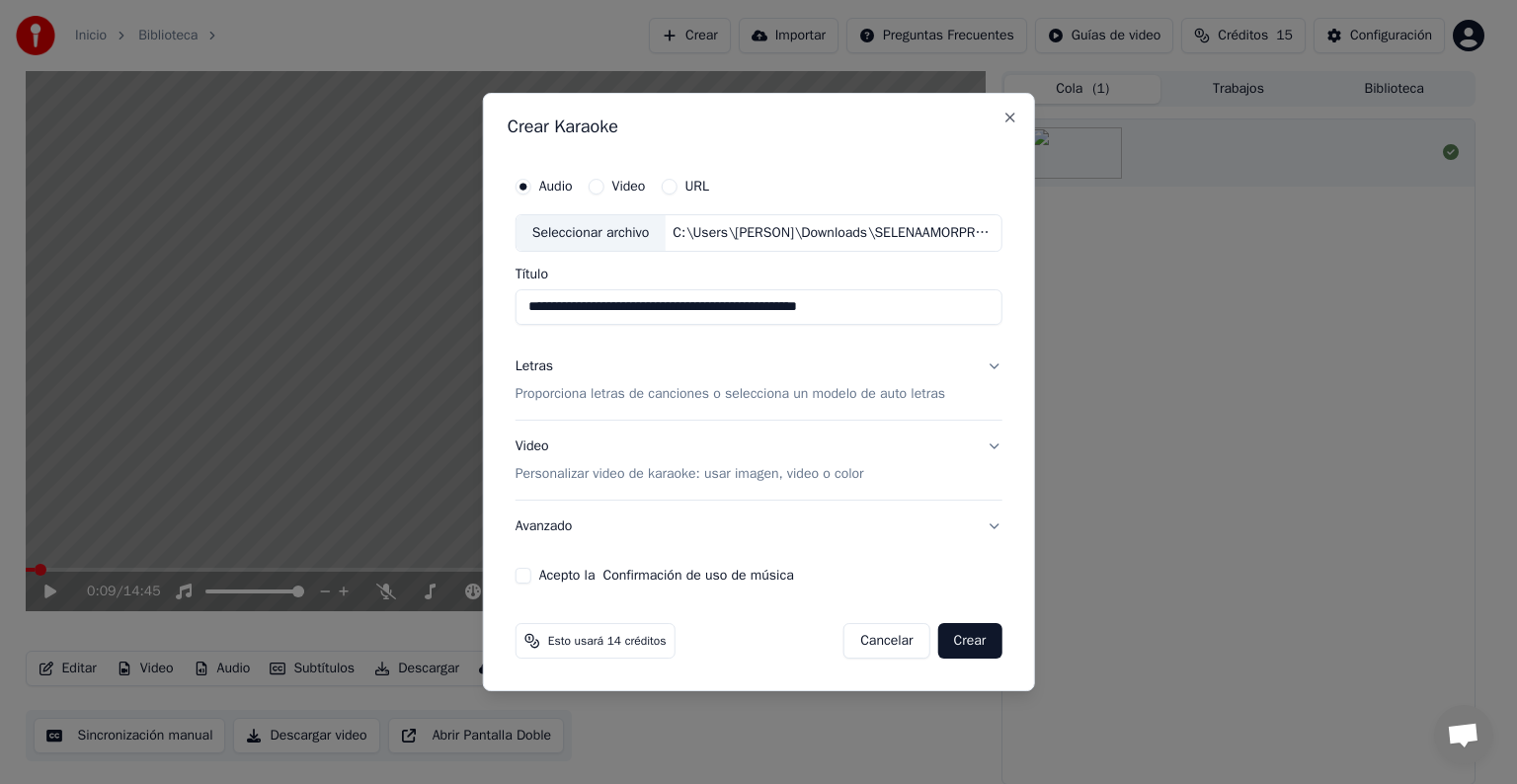 click on "Proporciona letras de canciones o selecciona un modelo de auto letras" at bounding box center [730, 394] 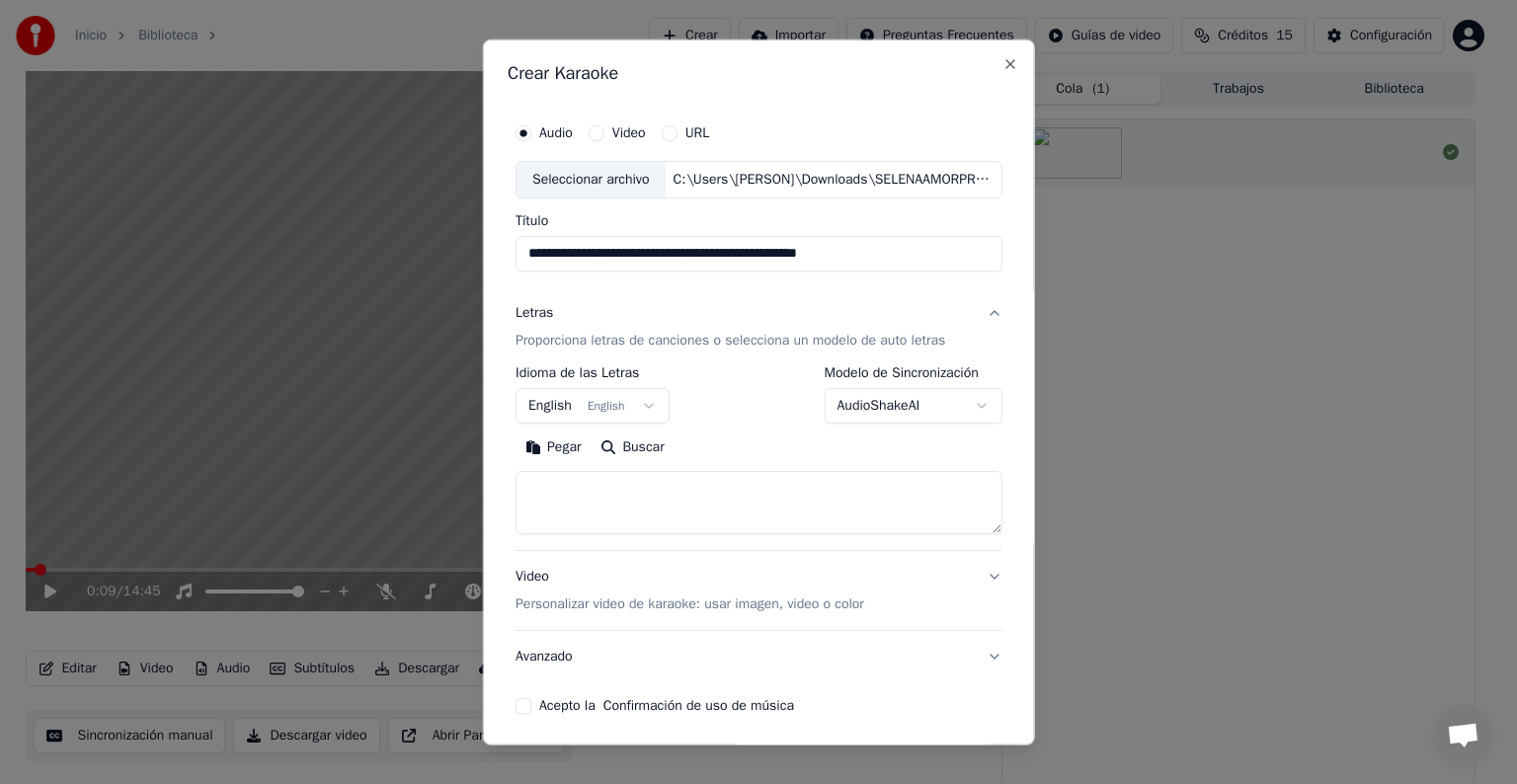 click on "English English" at bounding box center [593, 406] 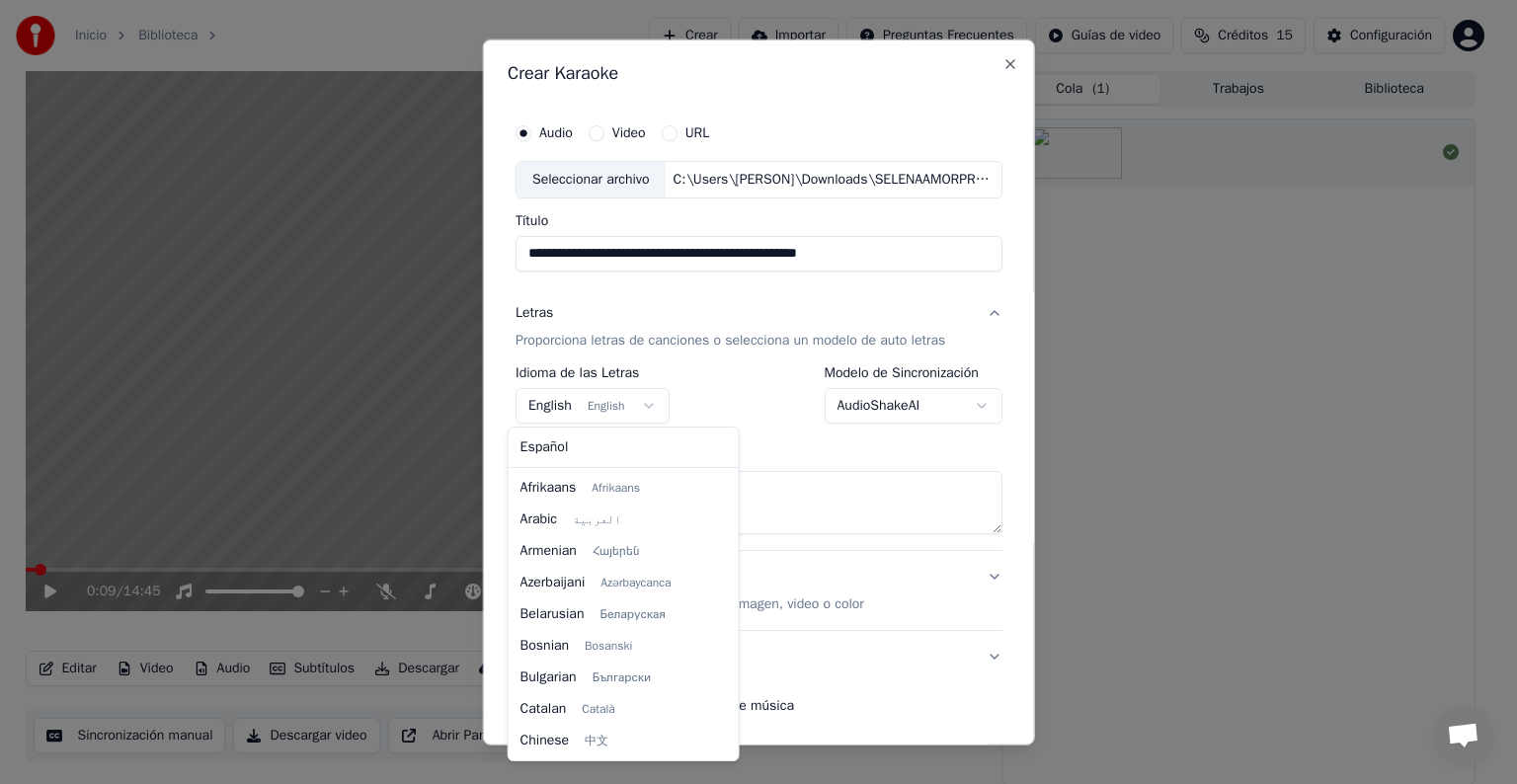 scroll, scrollTop: 158, scrollLeft: 0, axis: vertical 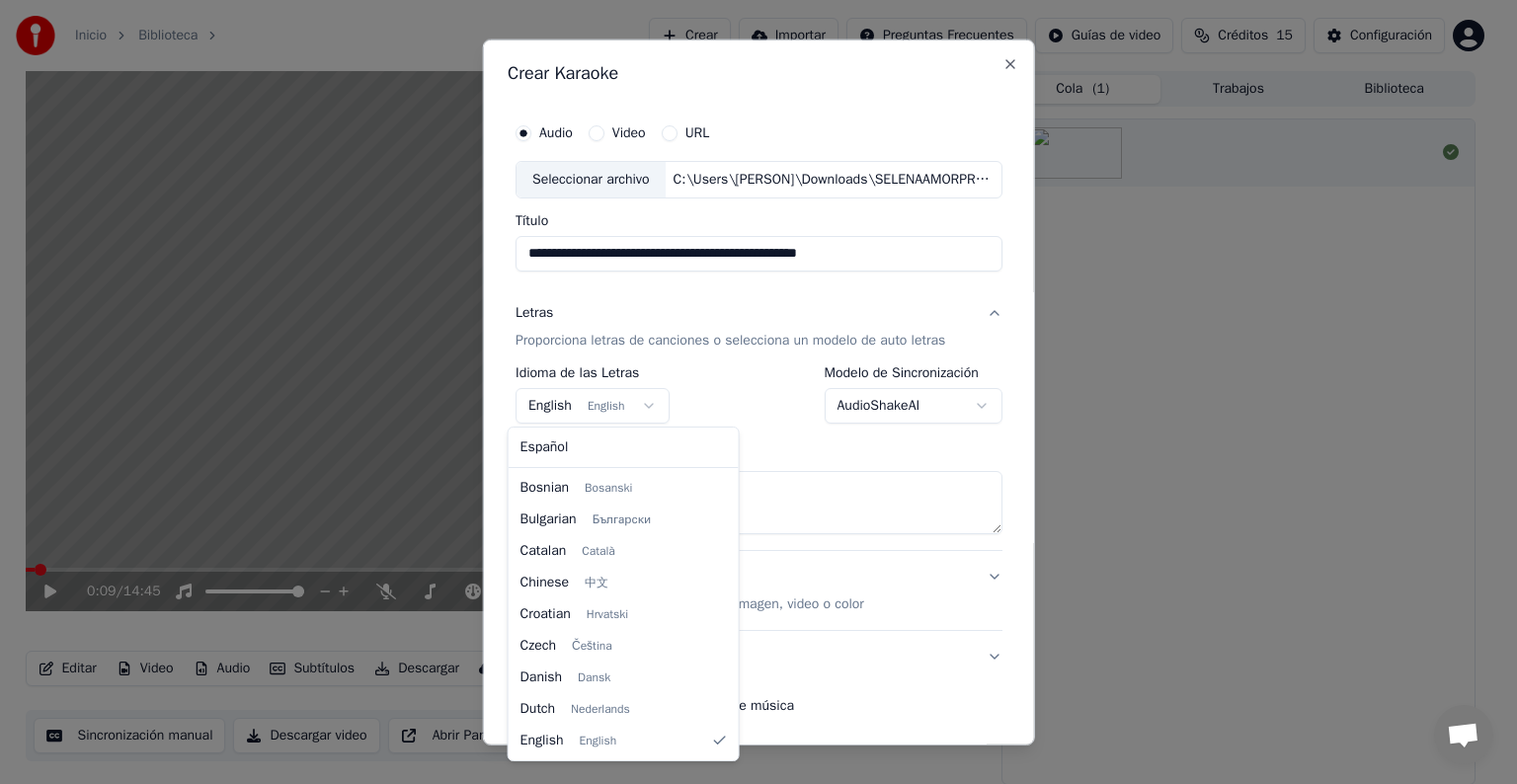select on "**" 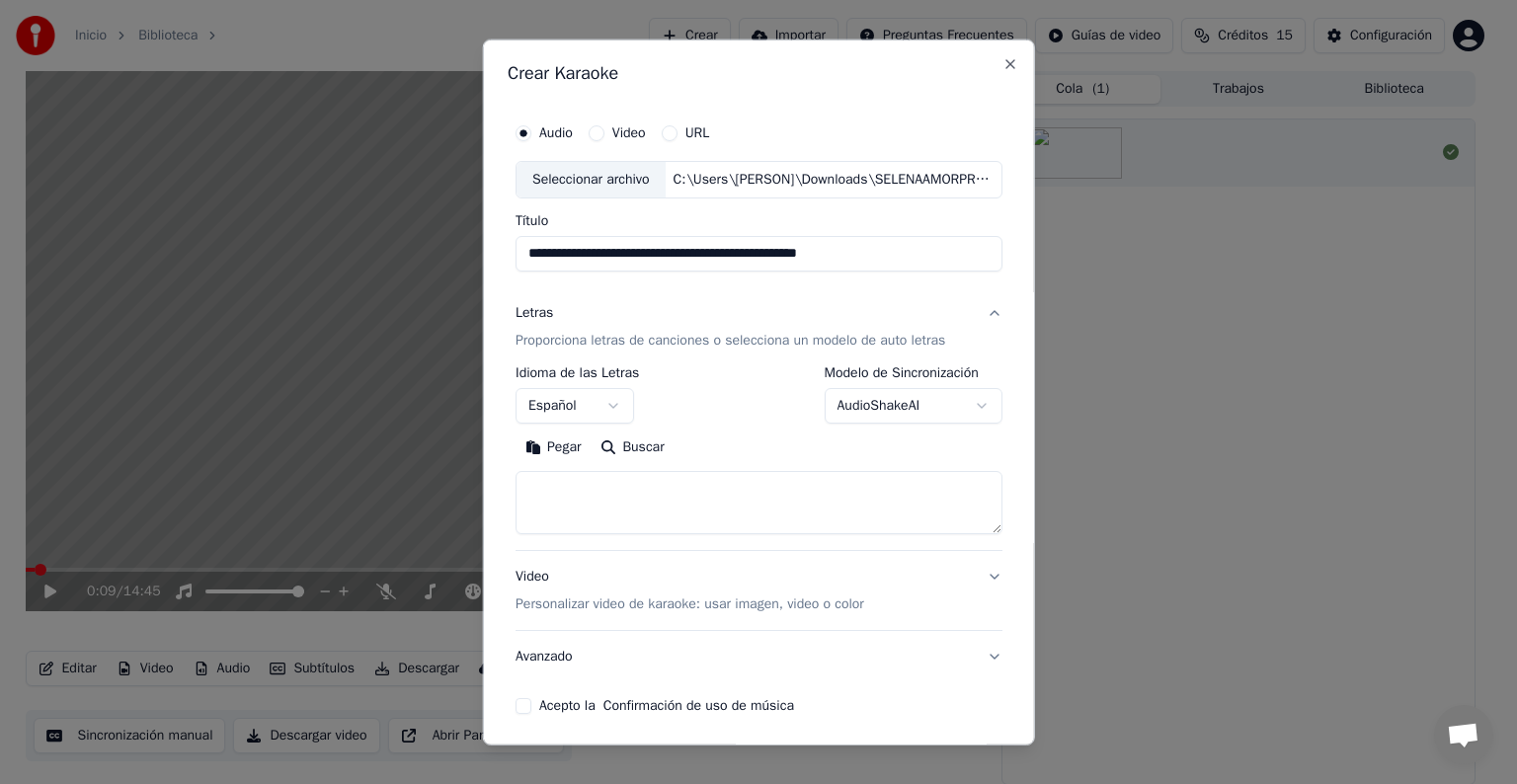 click at bounding box center (758, 503) 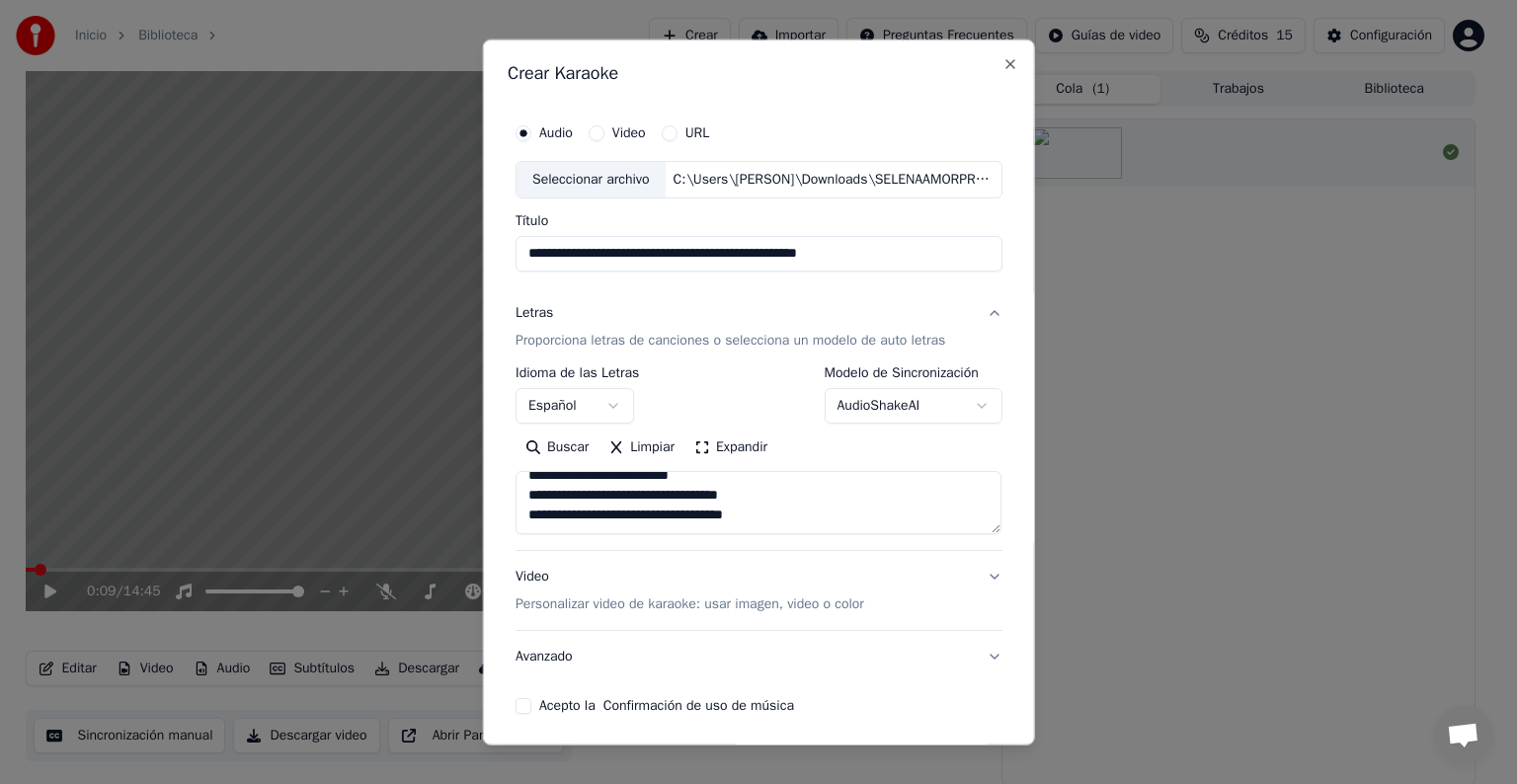 scroll, scrollTop: 735, scrollLeft: 0, axis: vertical 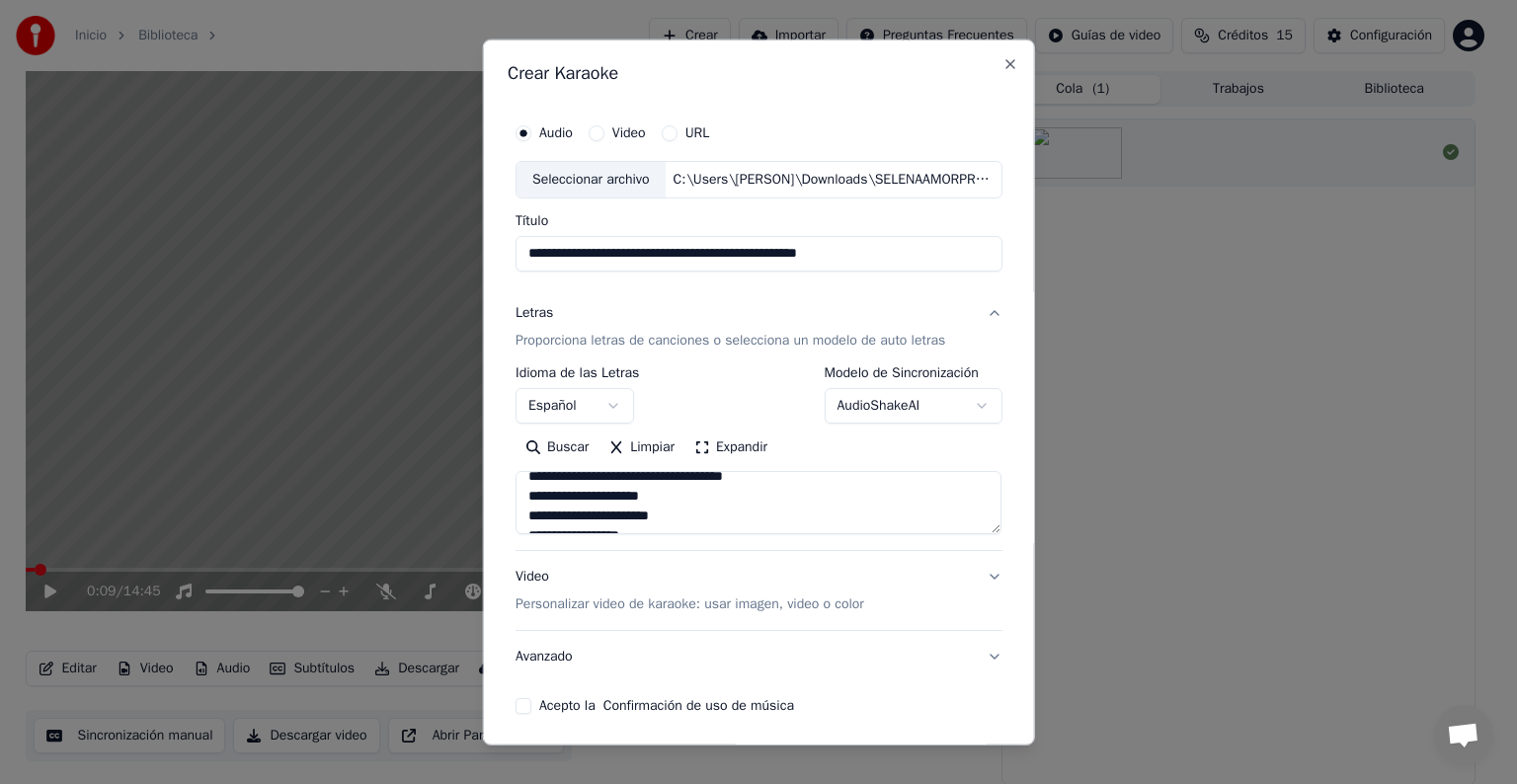click at bounding box center [758, 503] 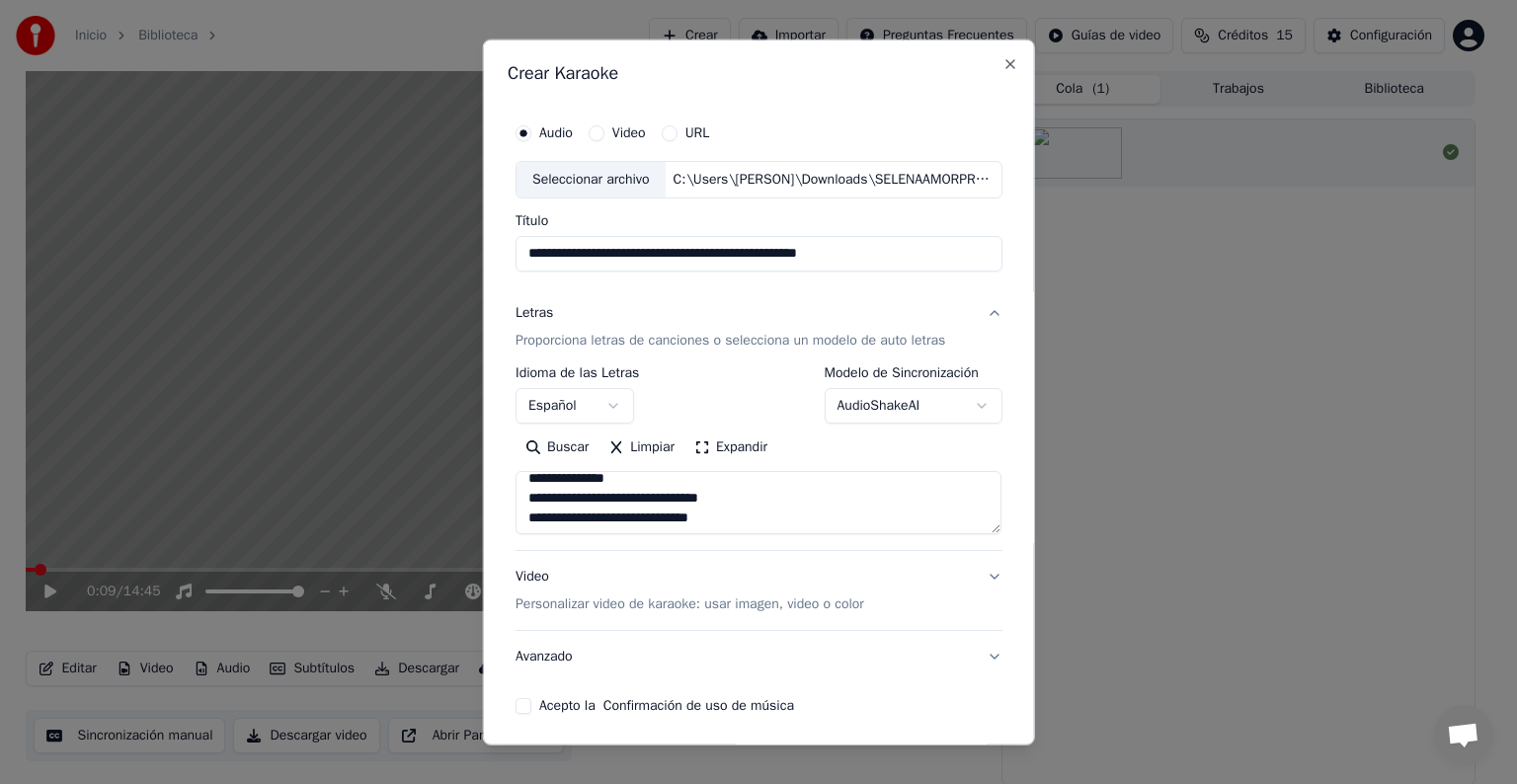 scroll, scrollTop: 1177, scrollLeft: 0, axis: vertical 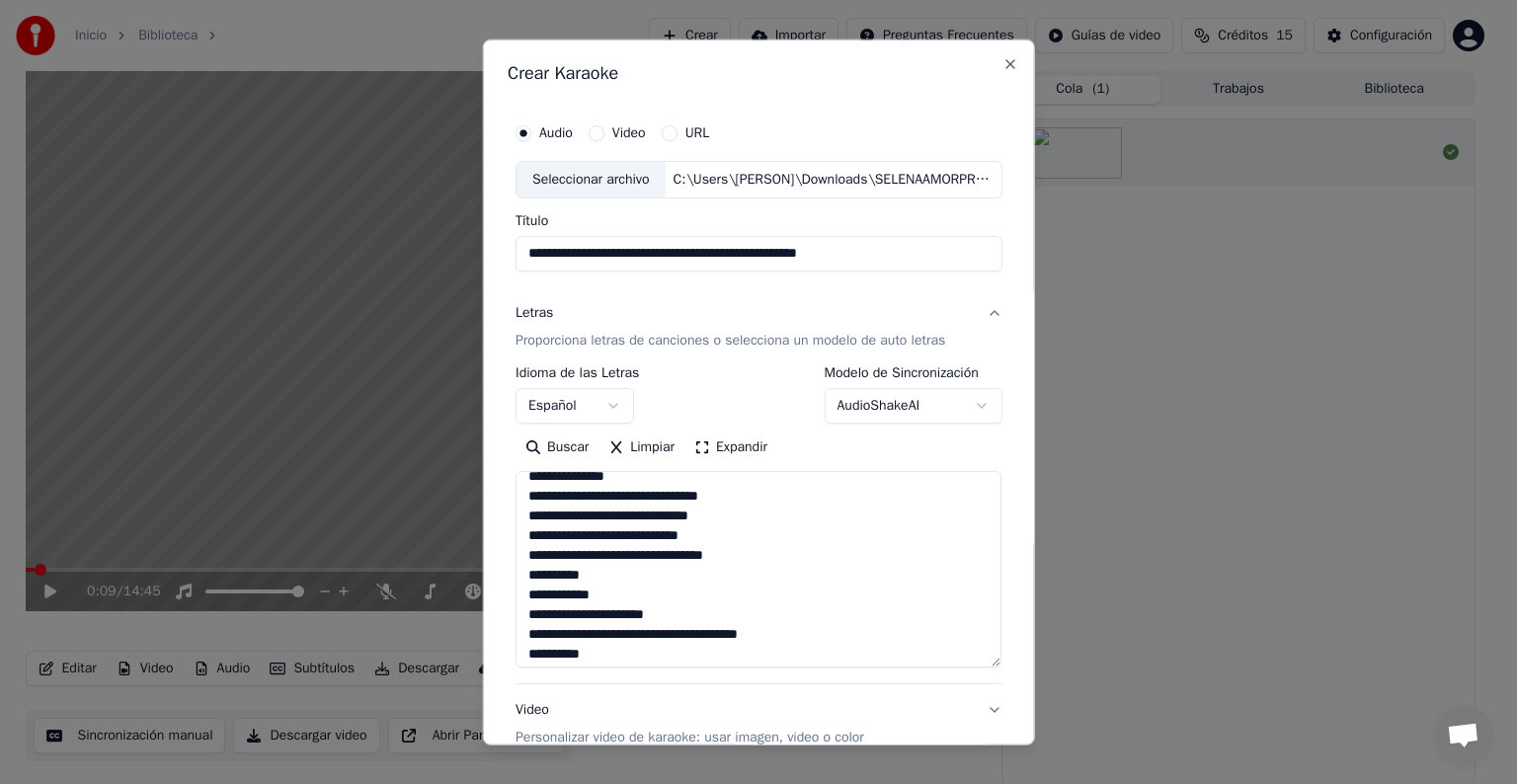 drag, startPoint x: 985, startPoint y: 529, endPoint x: 999, endPoint y: 671, distance: 142.68847 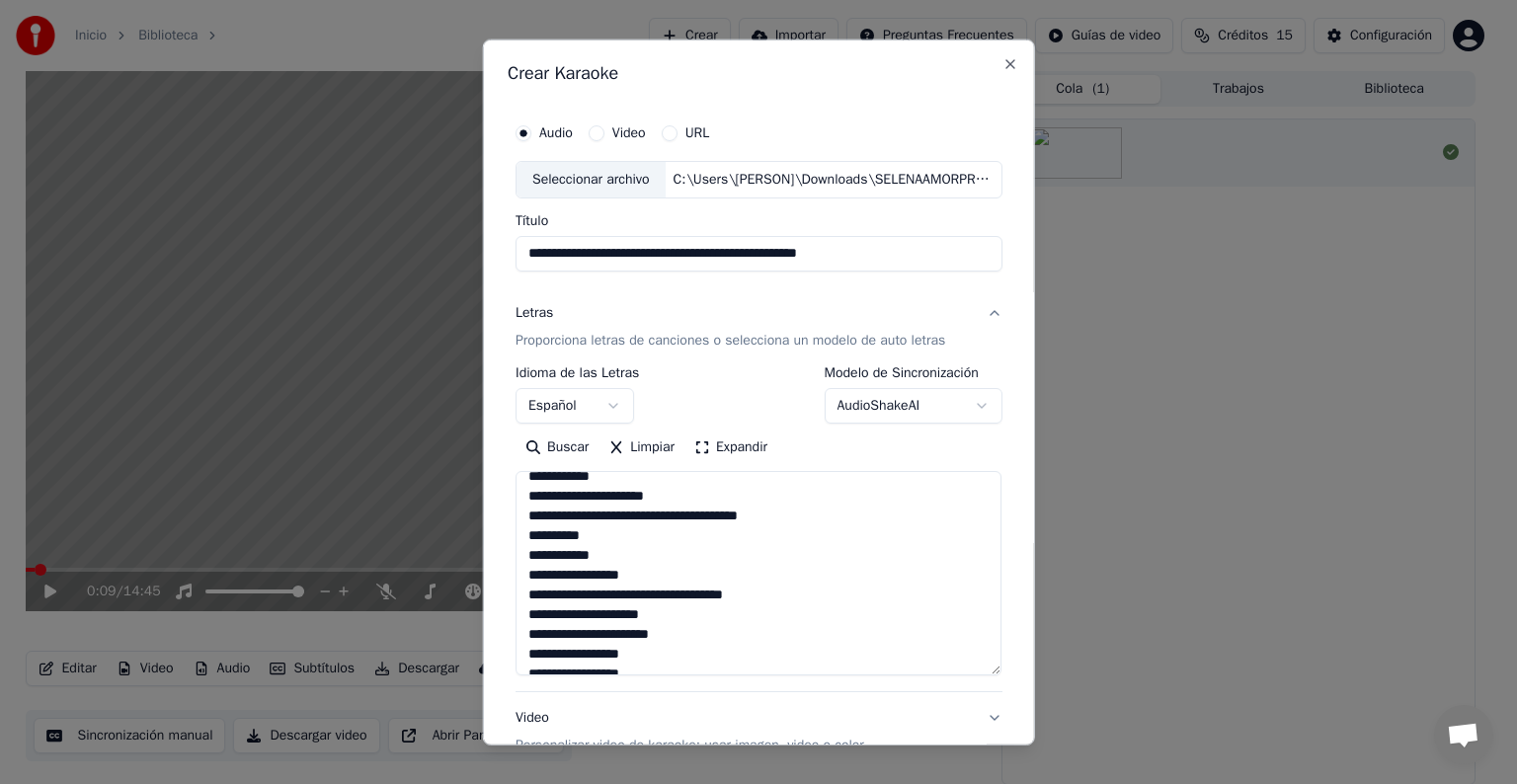 scroll, scrollTop: 1332, scrollLeft: 0, axis: vertical 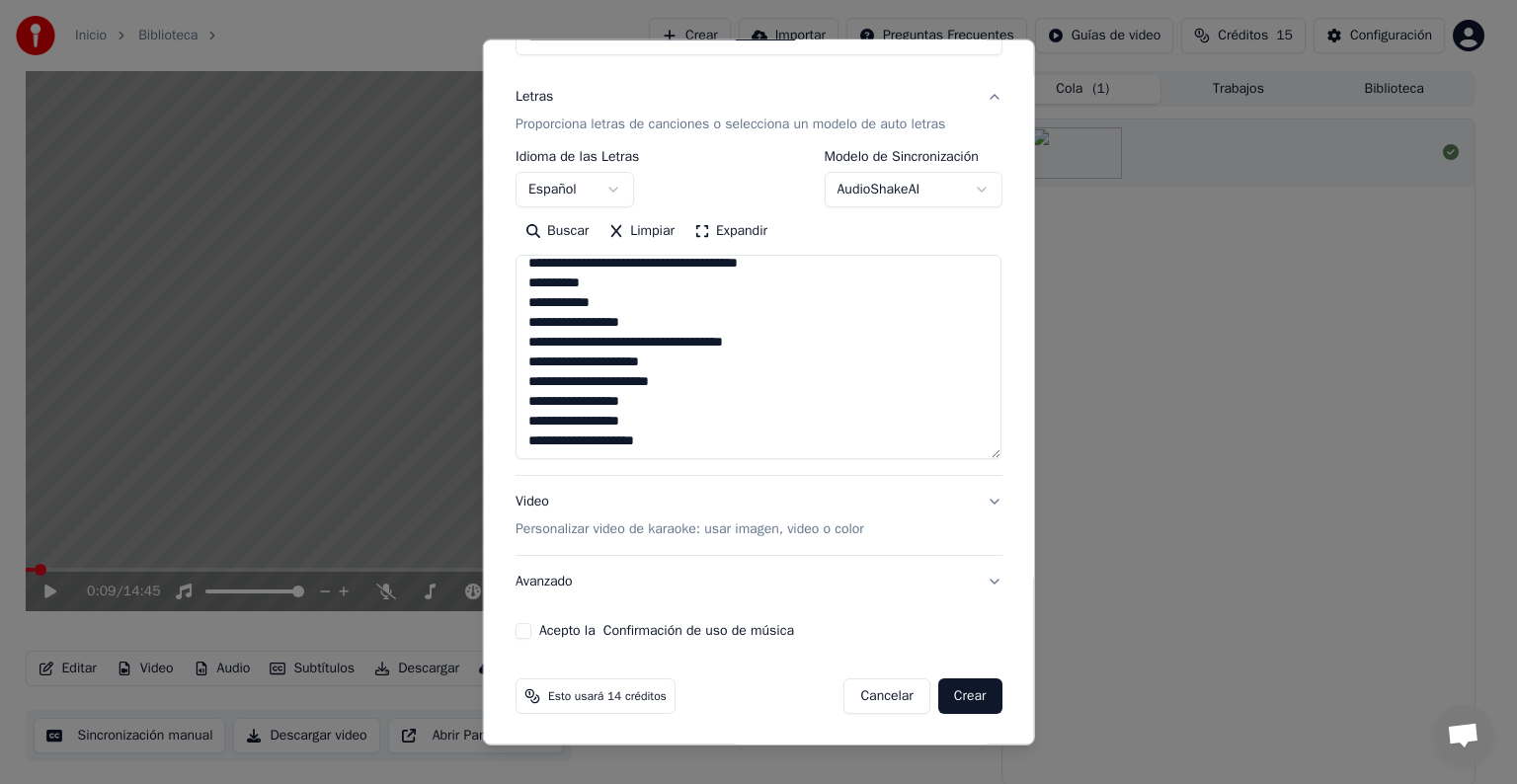 click at bounding box center (758, 356) 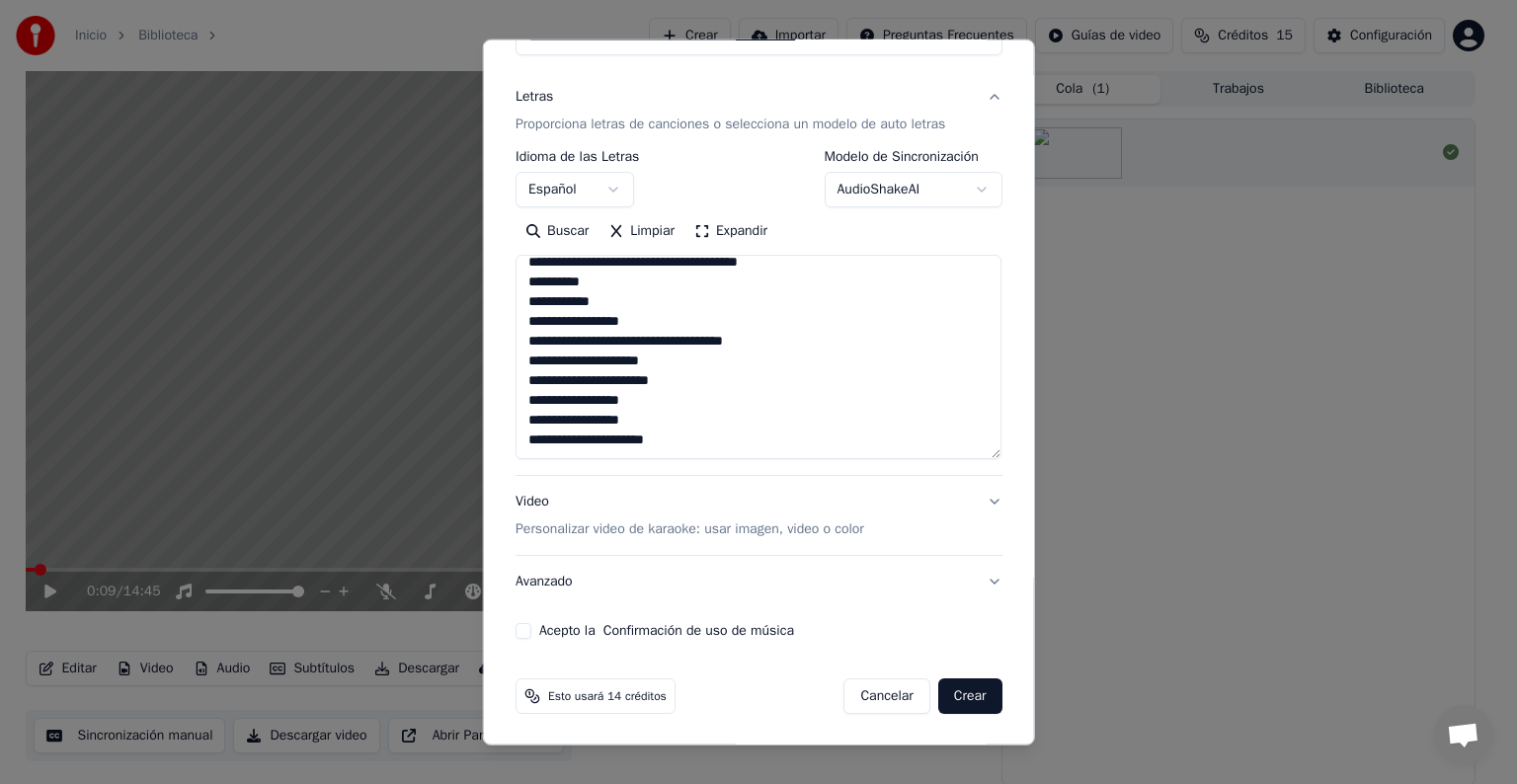 scroll, scrollTop: 1363, scrollLeft: 0, axis: vertical 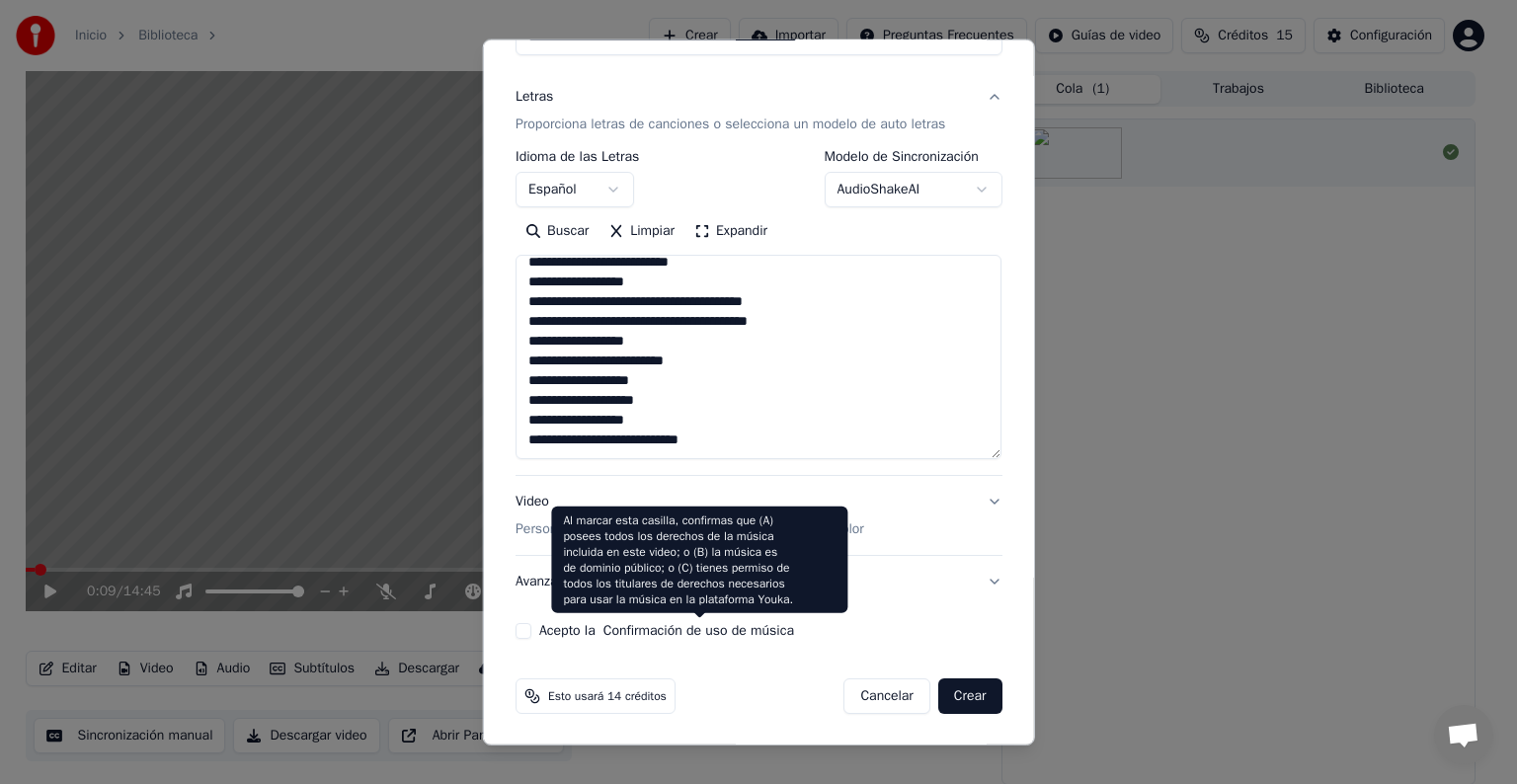 paste on "**********" 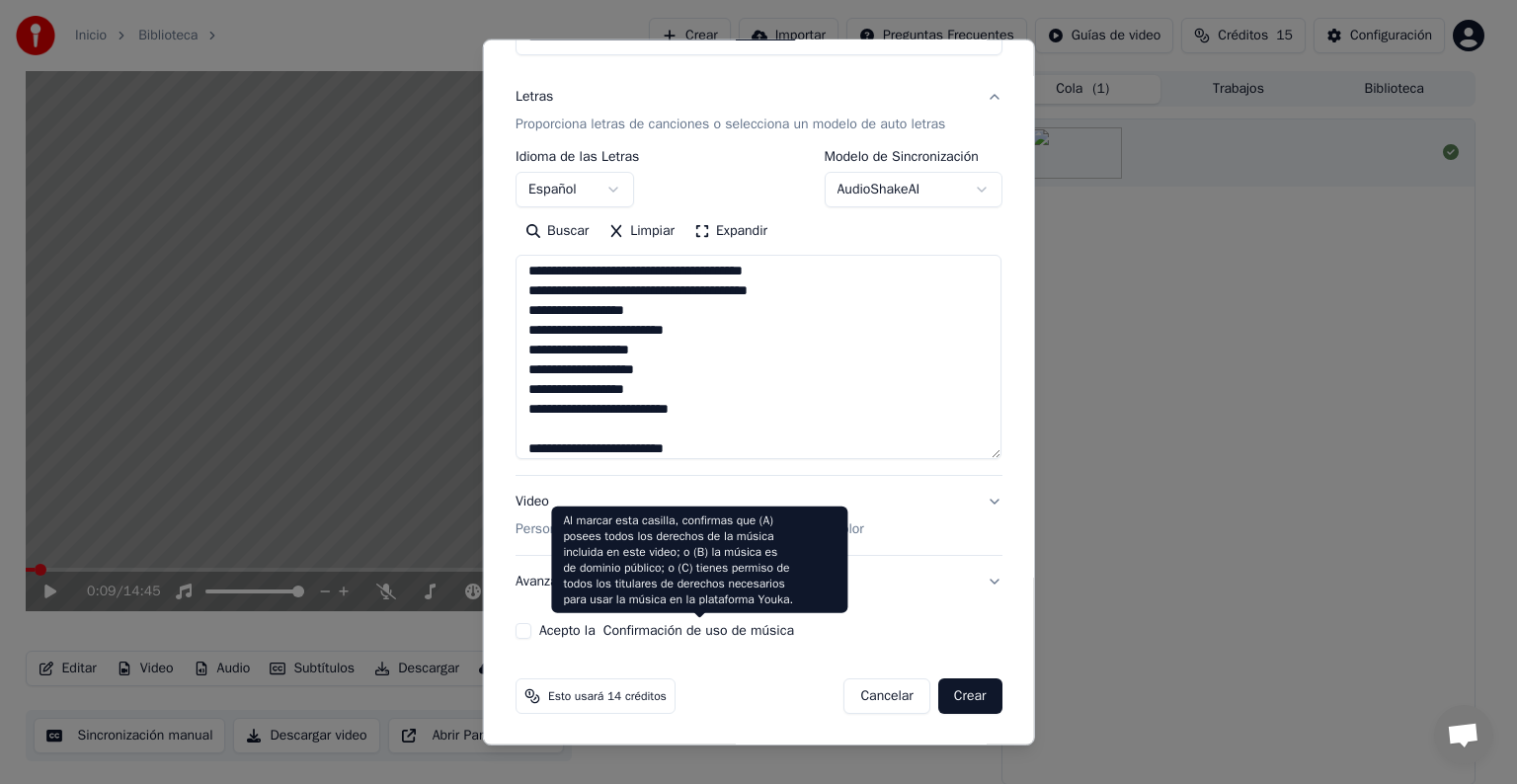 scroll, scrollTop: 3099, scrollLeft: 0, axis: vertical 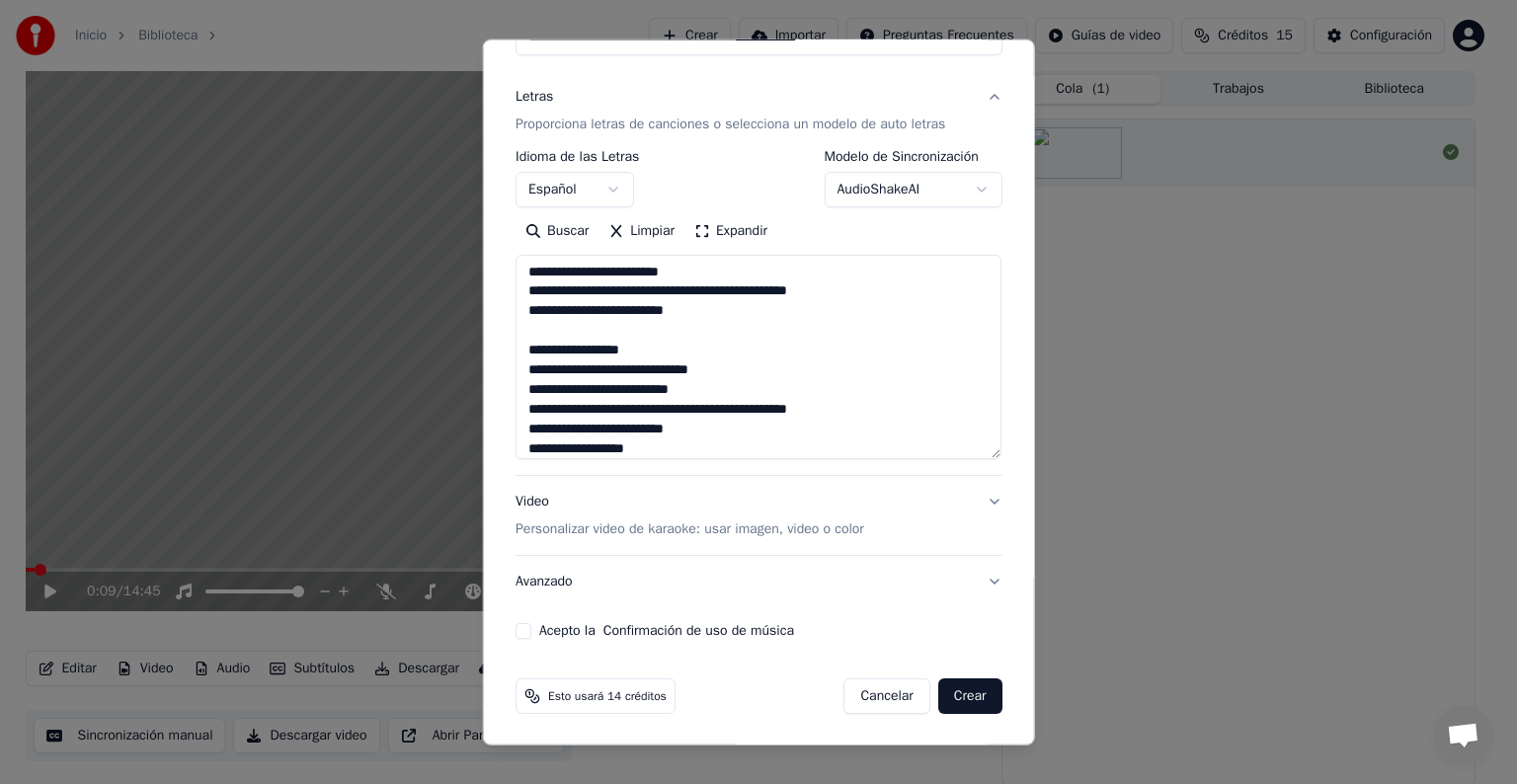 click at bounding box center [758, 356] 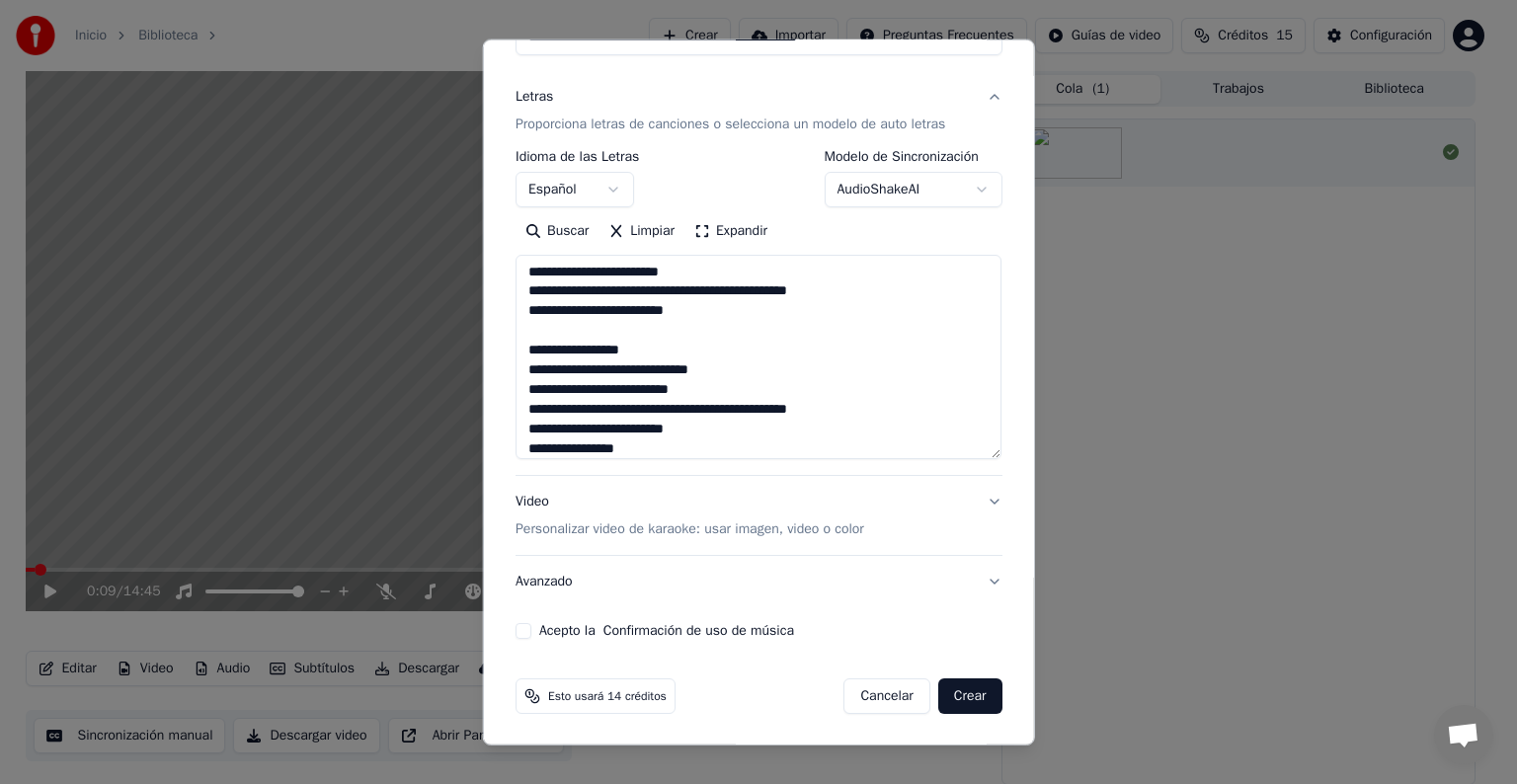 click at bounding box center [758, 356] 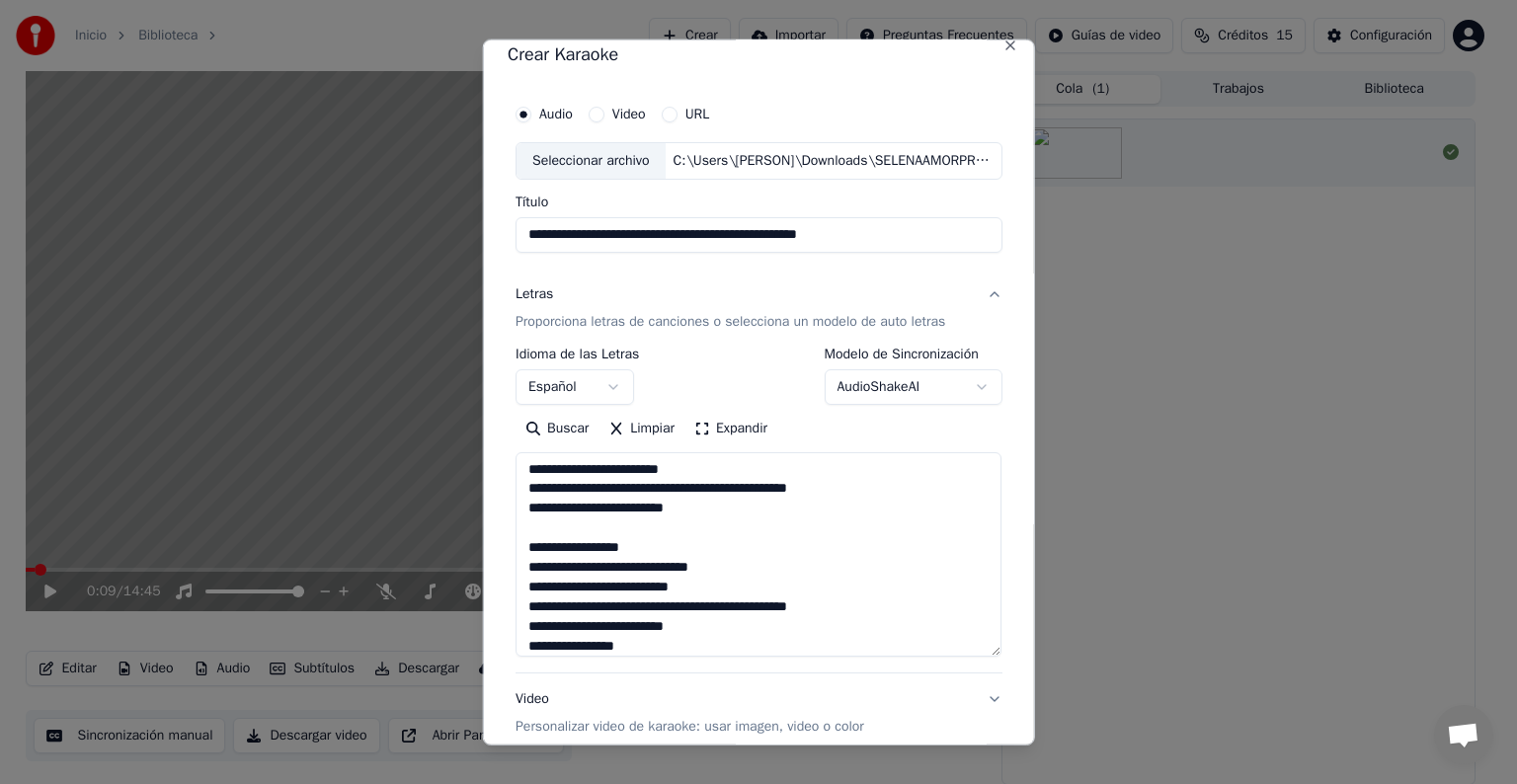 scroll, scrollTop: 0, scrollLeft: 0, axis: both 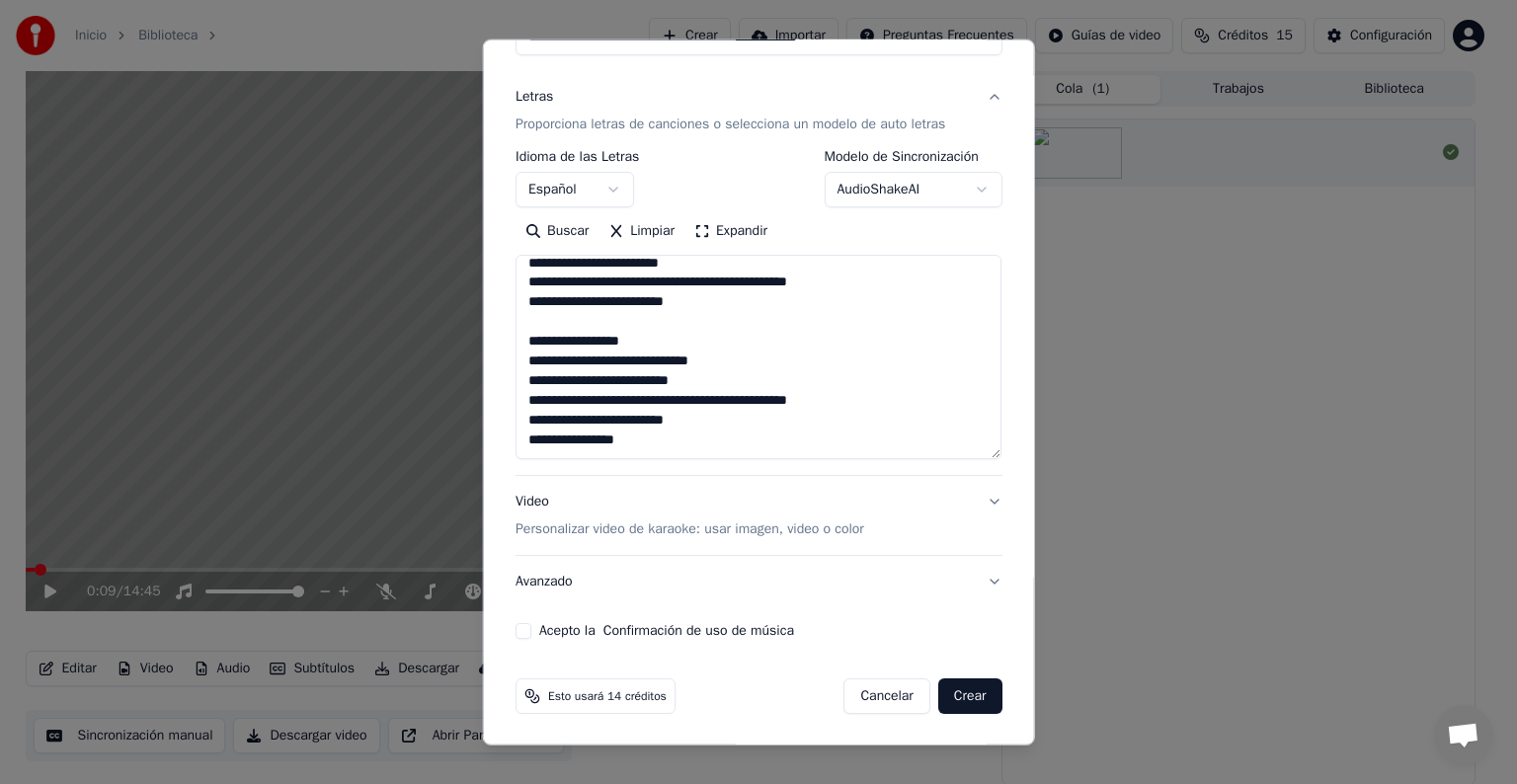 click on "Acepto la   Confirmación de uso de música" at bounding box center (523, 631) 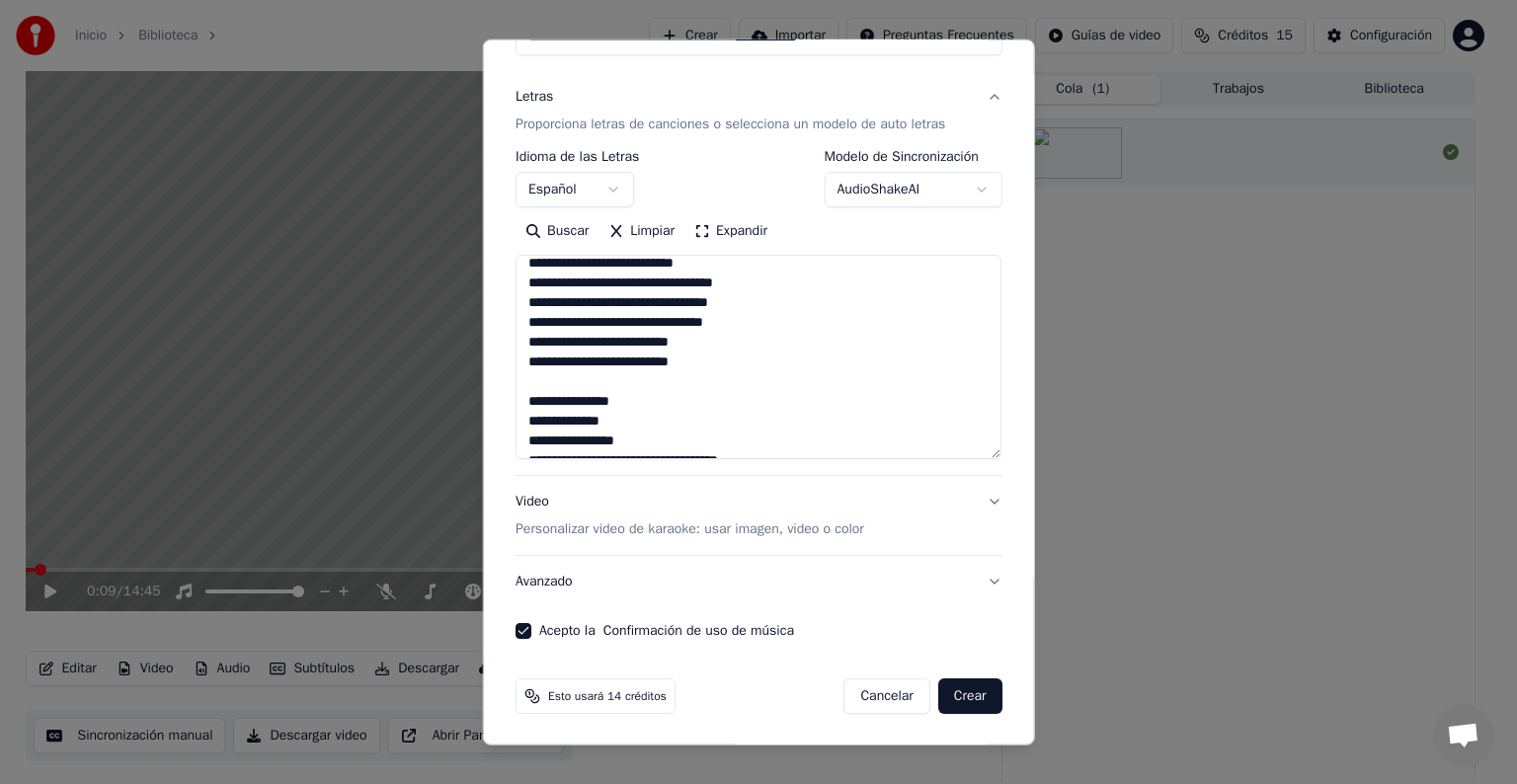 scroll, scrollTop: 2812, scrollLeft: 0, axis: vertical 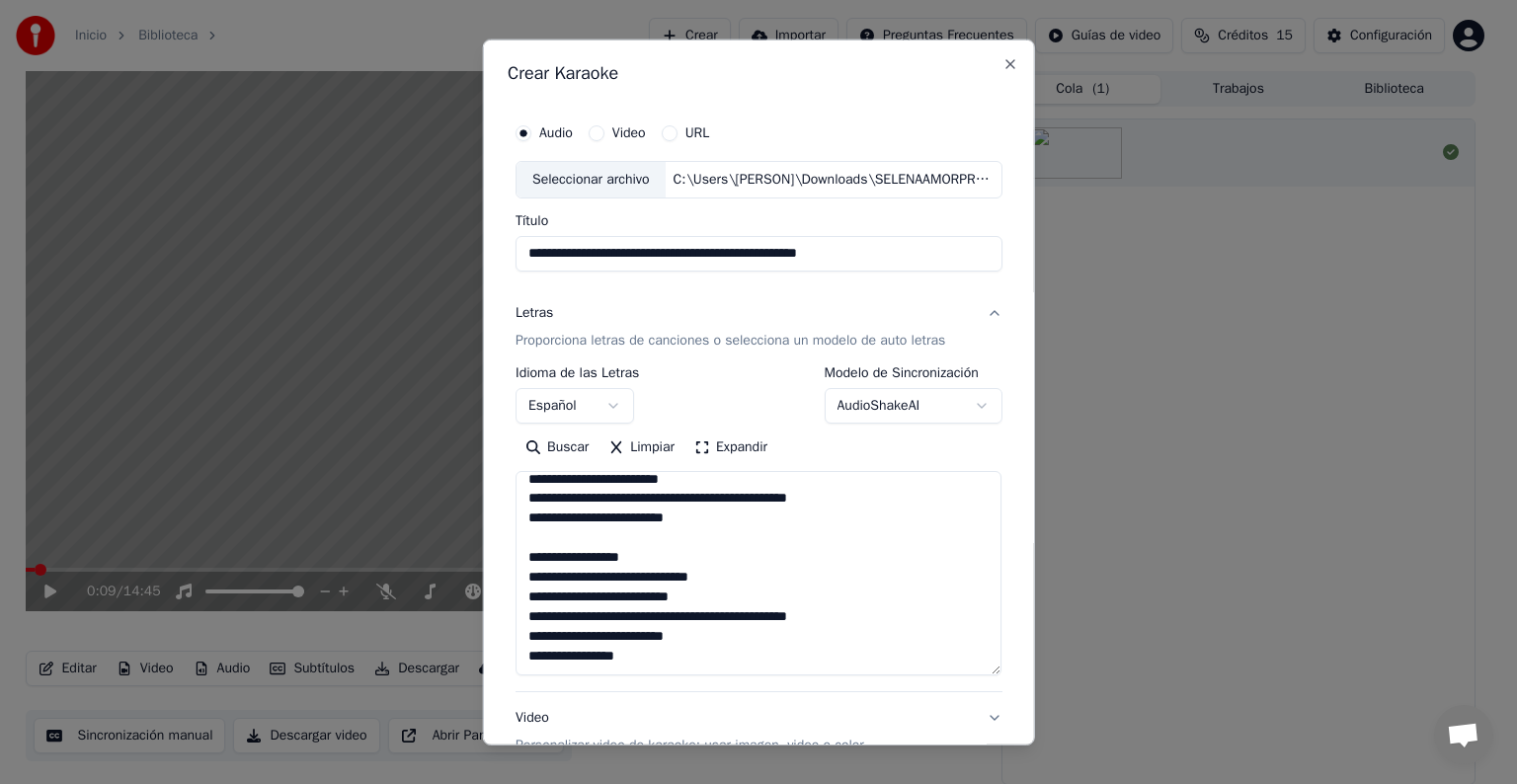 drag, startPoint x: 521, startPoint y: 537, endPoint x: 936, endPoint y: 727, distance: 456.42634 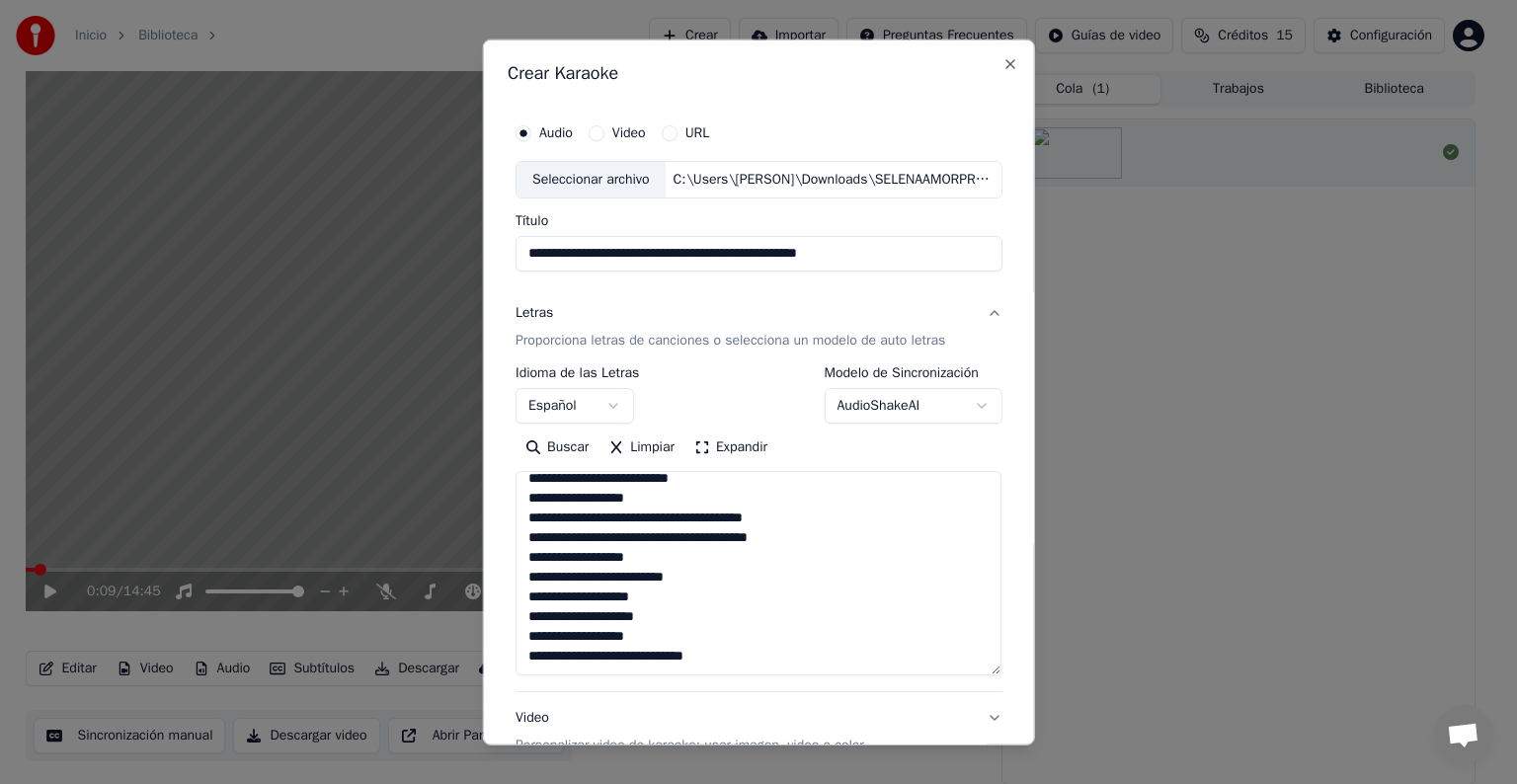 paste on "**********" 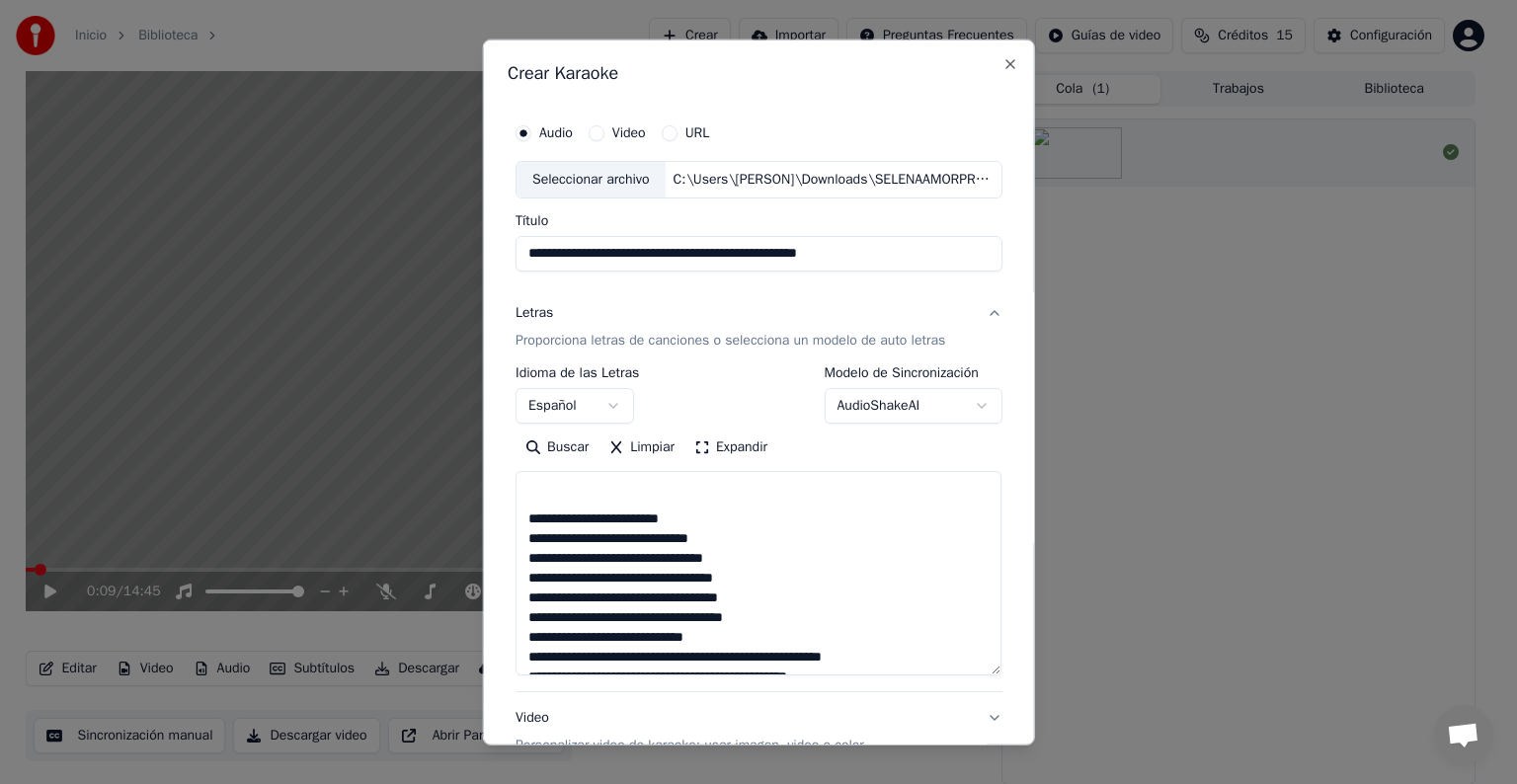 scroll, scrollTop: 2160, scrollLeft: 0, axis: vertical 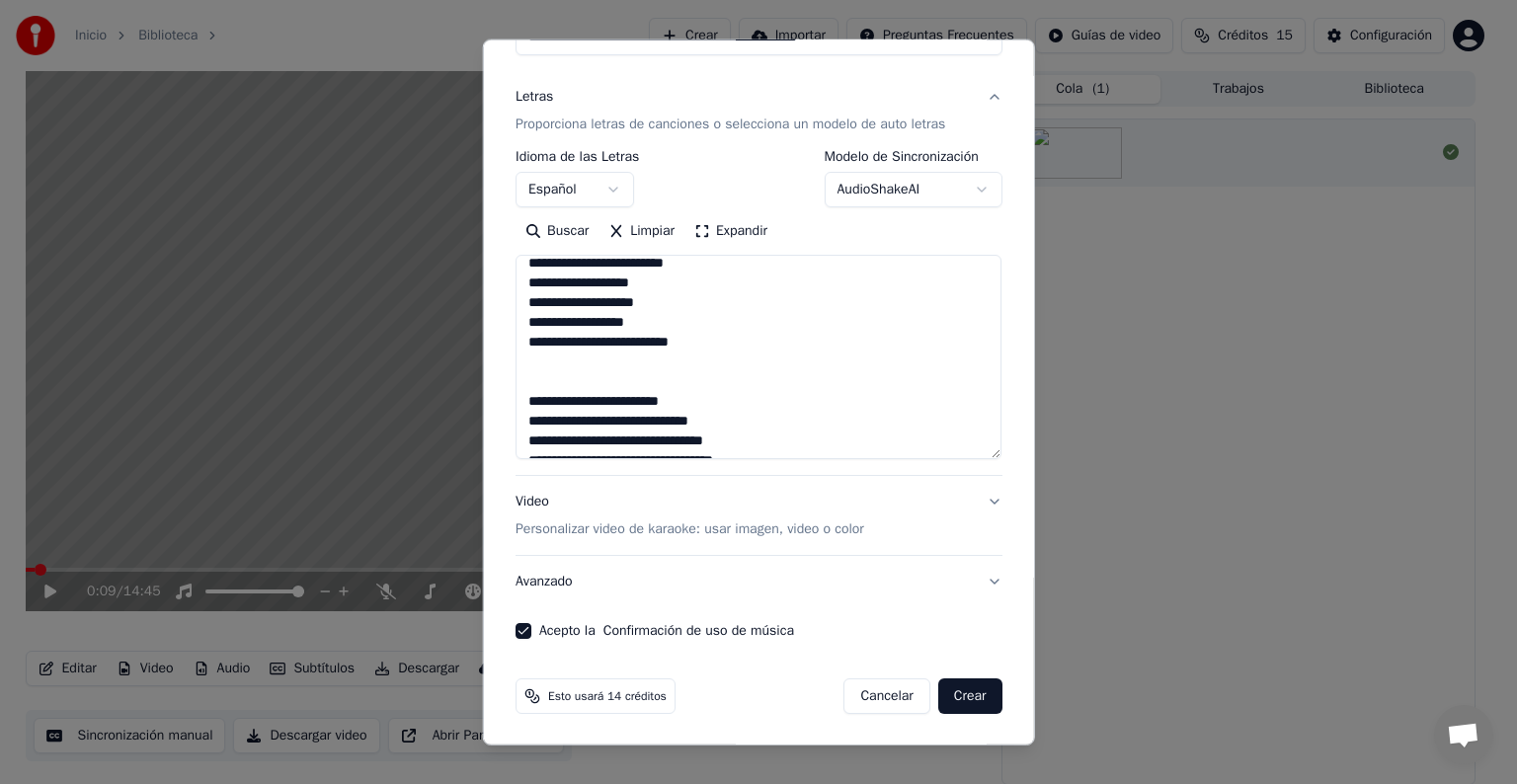 type on "**********" 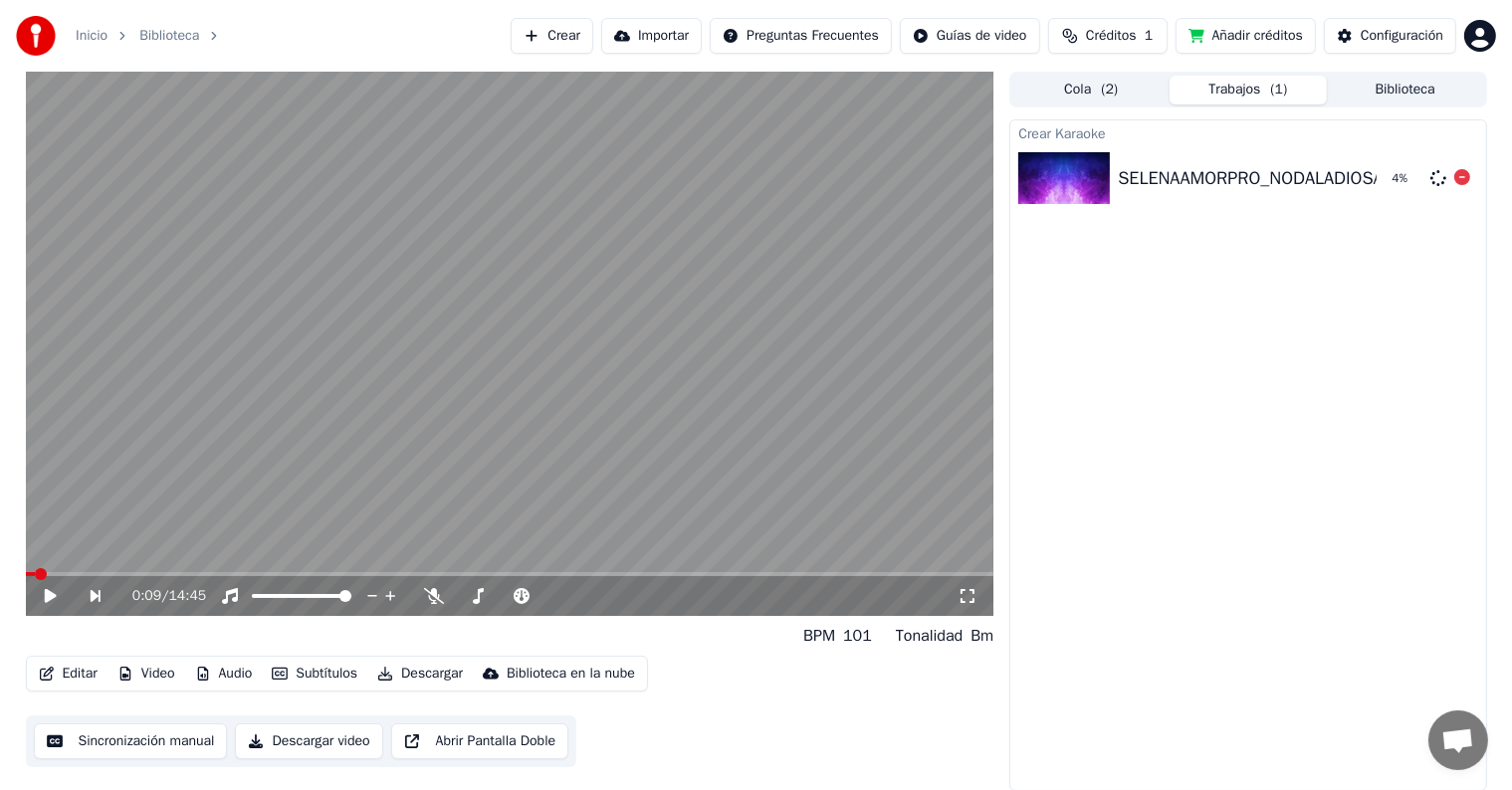 click on "SELENAAMORPRO_NODALADIOSAMOR_QONDAPERDIDA_CONOTRACAZZU" at bounding box center (1405, 178) 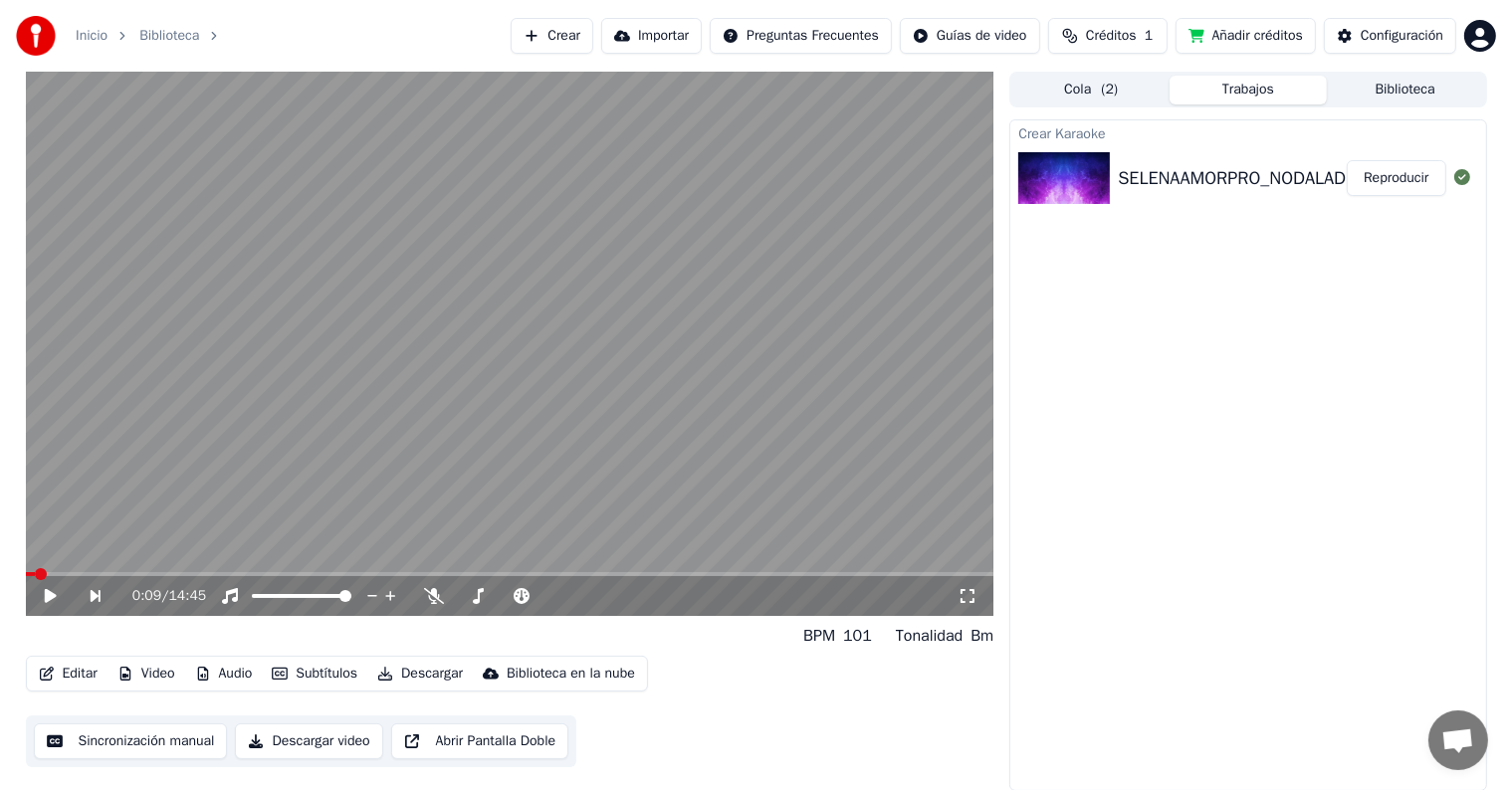click on "SELENAAMORPRO_NODALADIOSAMOR_QONDAPERDIDA_CONOTRACAZZU" at bounding box center (1405, 178) 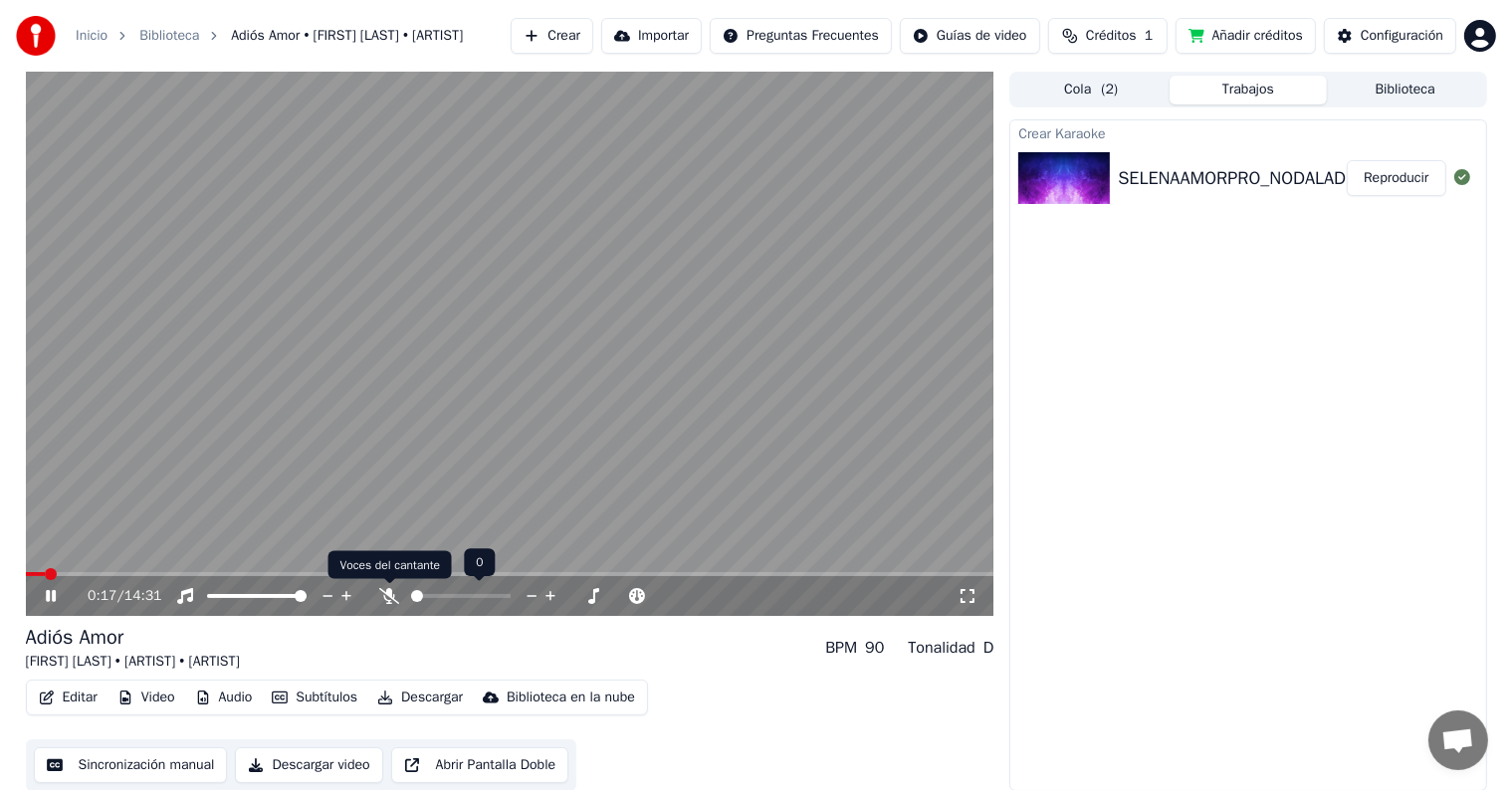 click 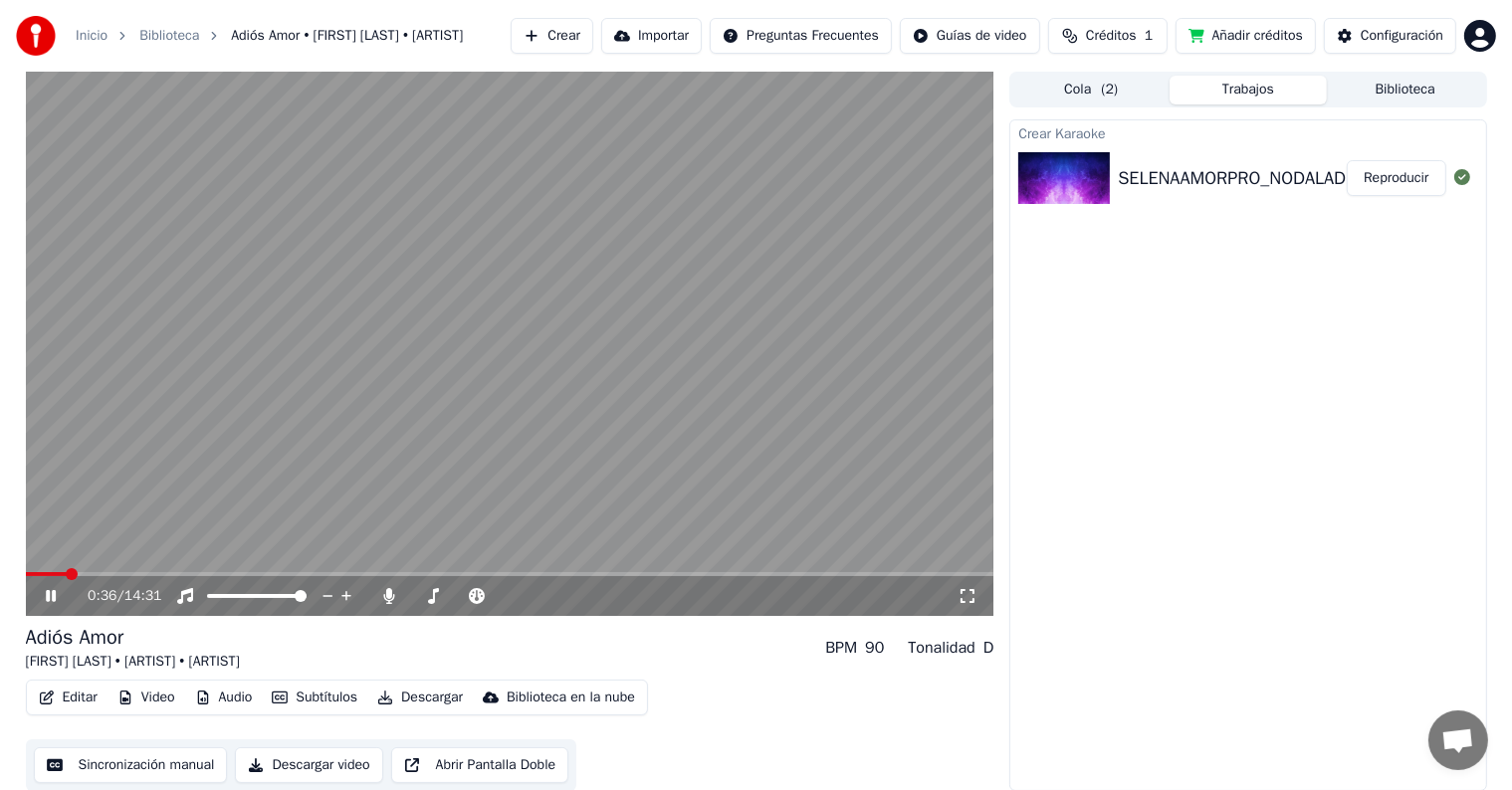 click 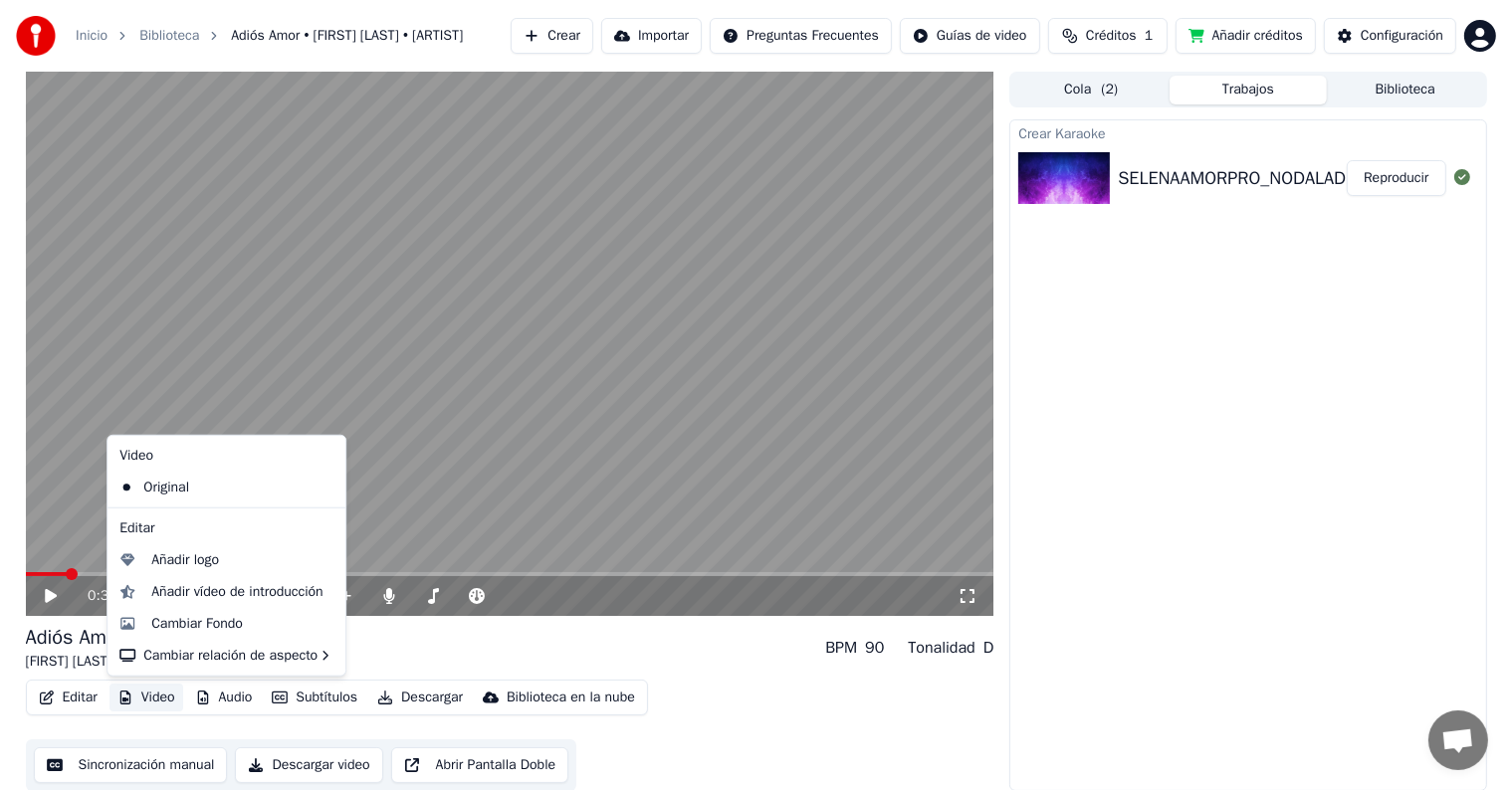click on "Video" at bounding box center (146, 697) 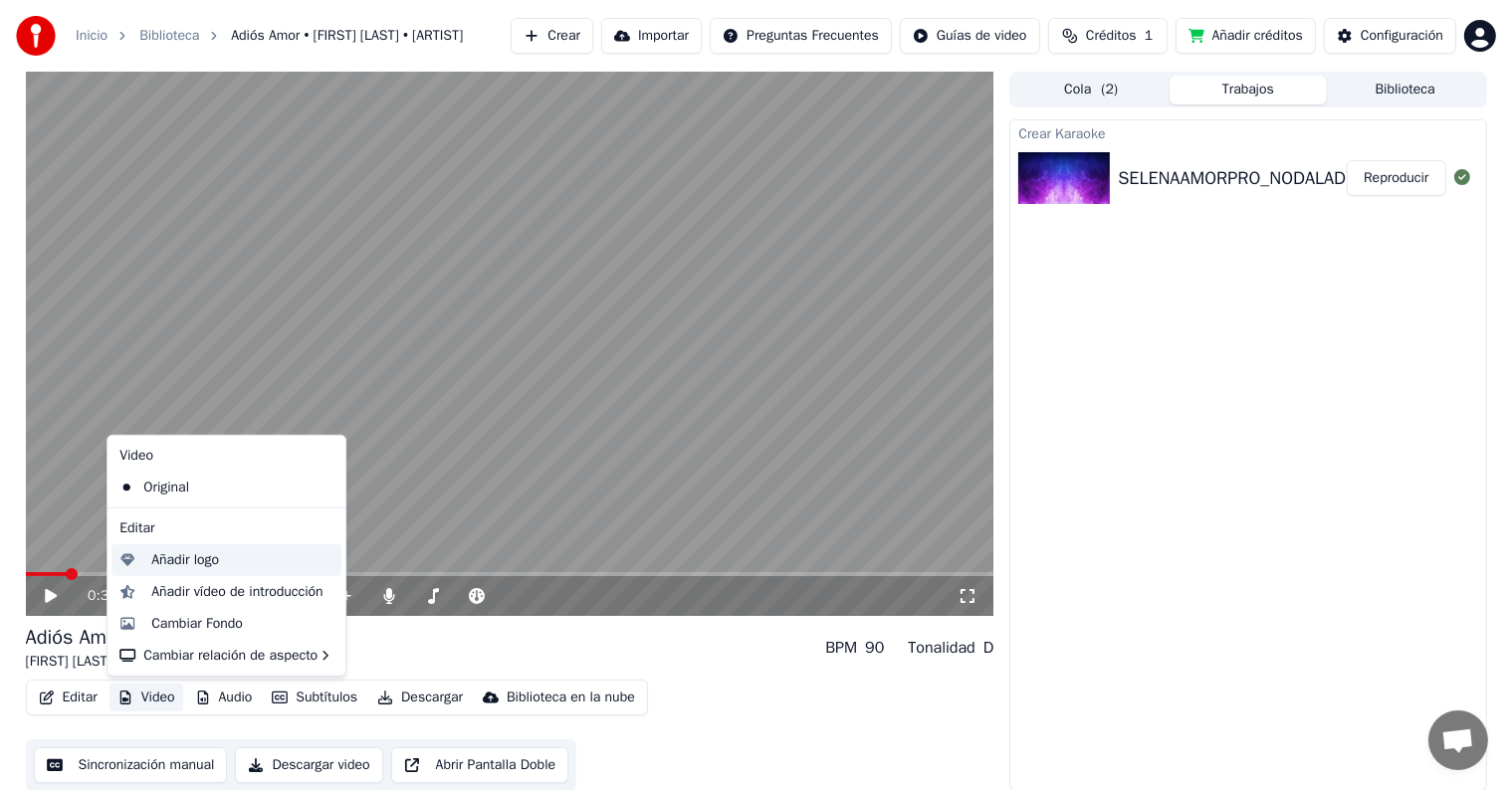 click on "Añadir logo" at bounding box center (185, 560) 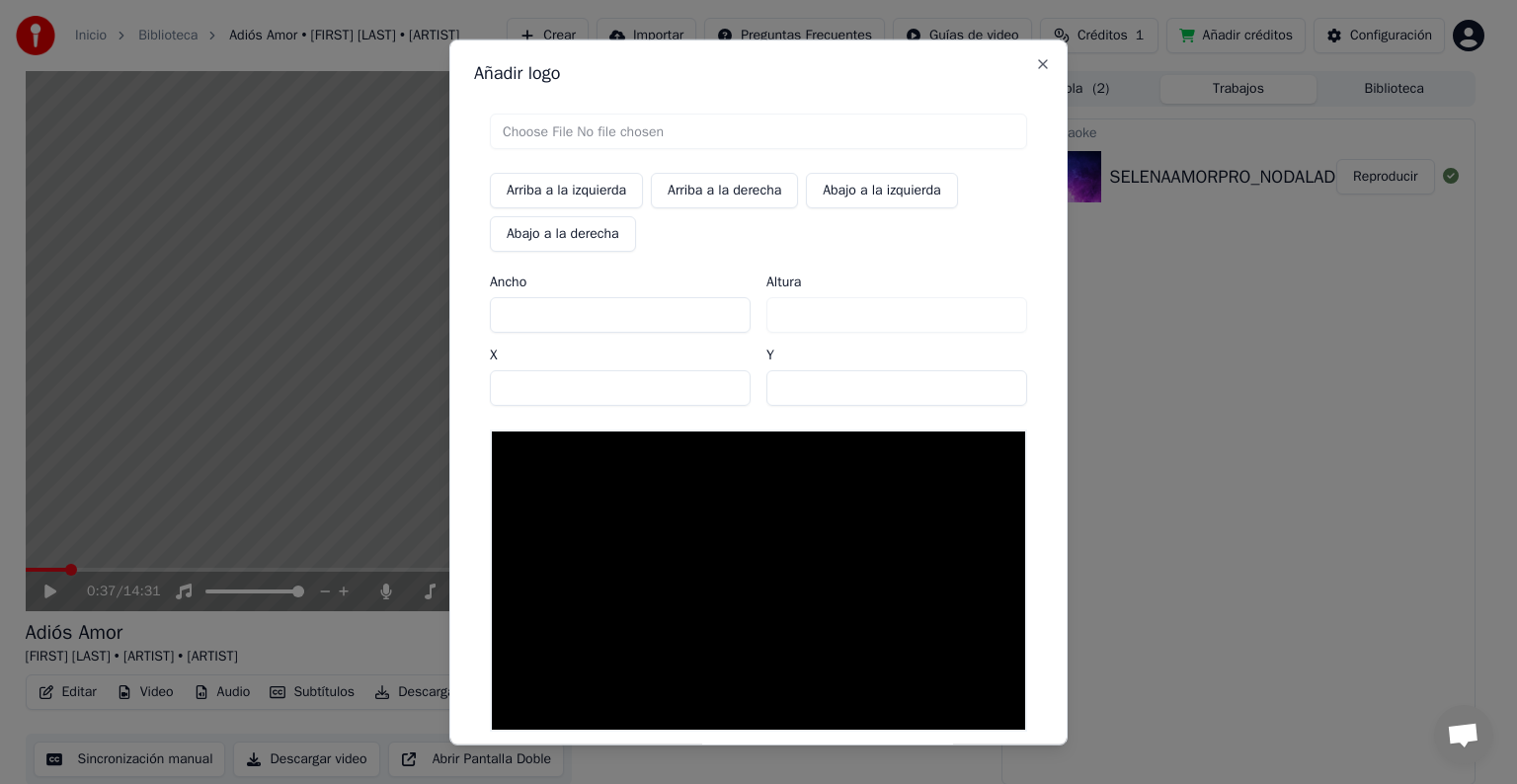click at bounding box center [758, 131] 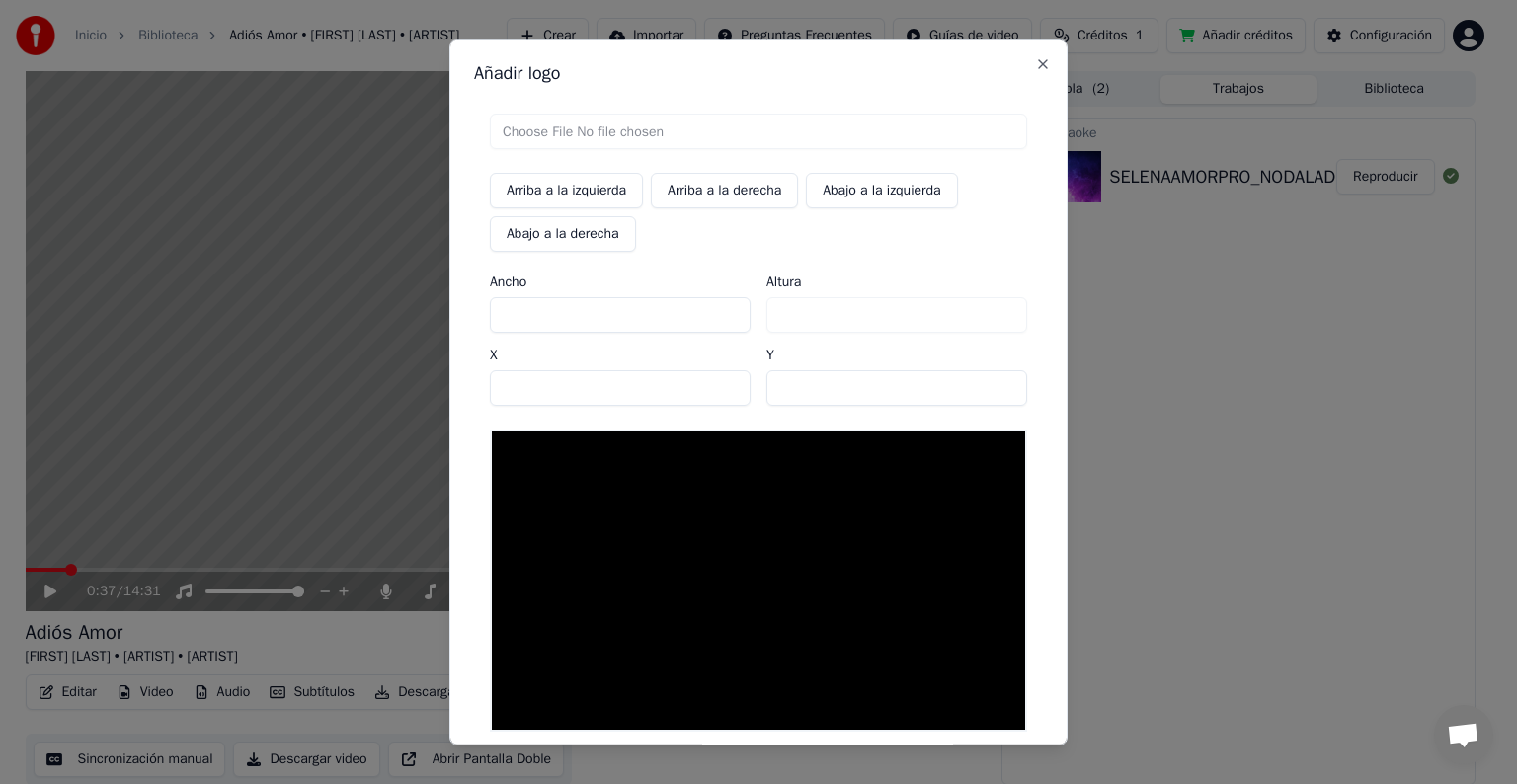 type on "**********" 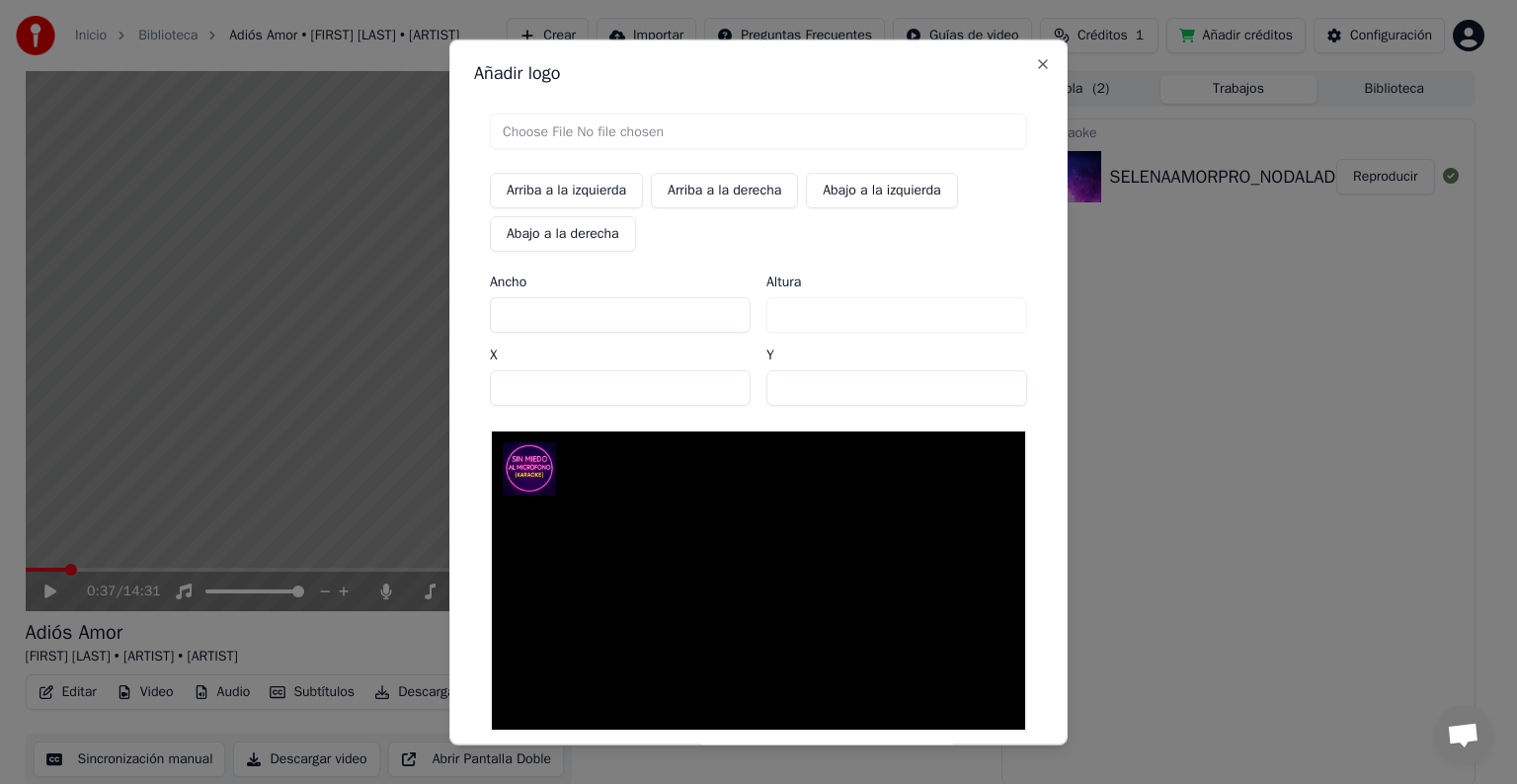 click on "Arriba a la izquierda Arriba a la derecha Abajo a la izquierda Abajo a la derecha Ancho *** Altura *** X ** Y **" at bounding box center (758, 423) 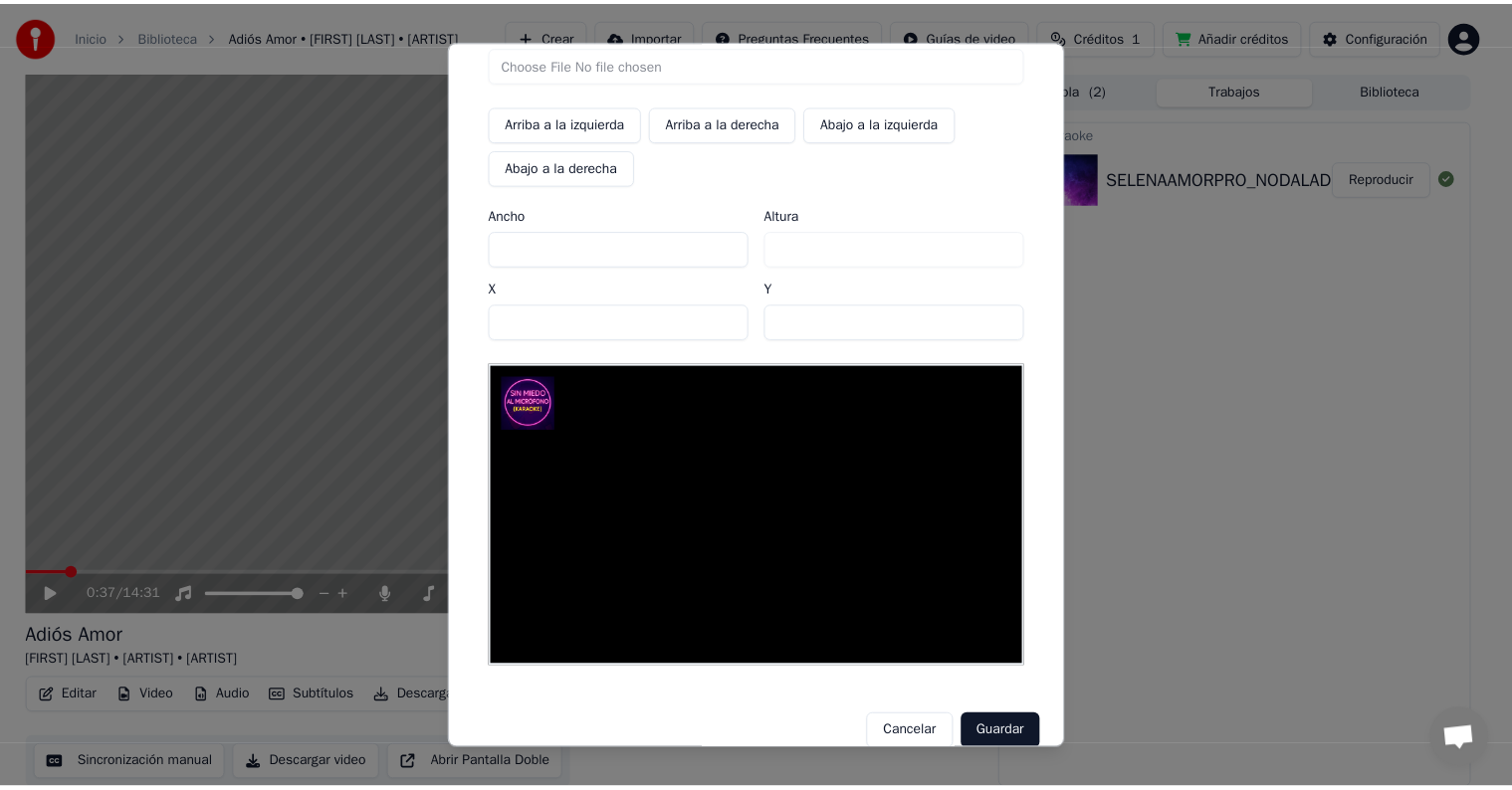 scroll, scrollTop: 95, scrollLeft: 0, axis: vertical 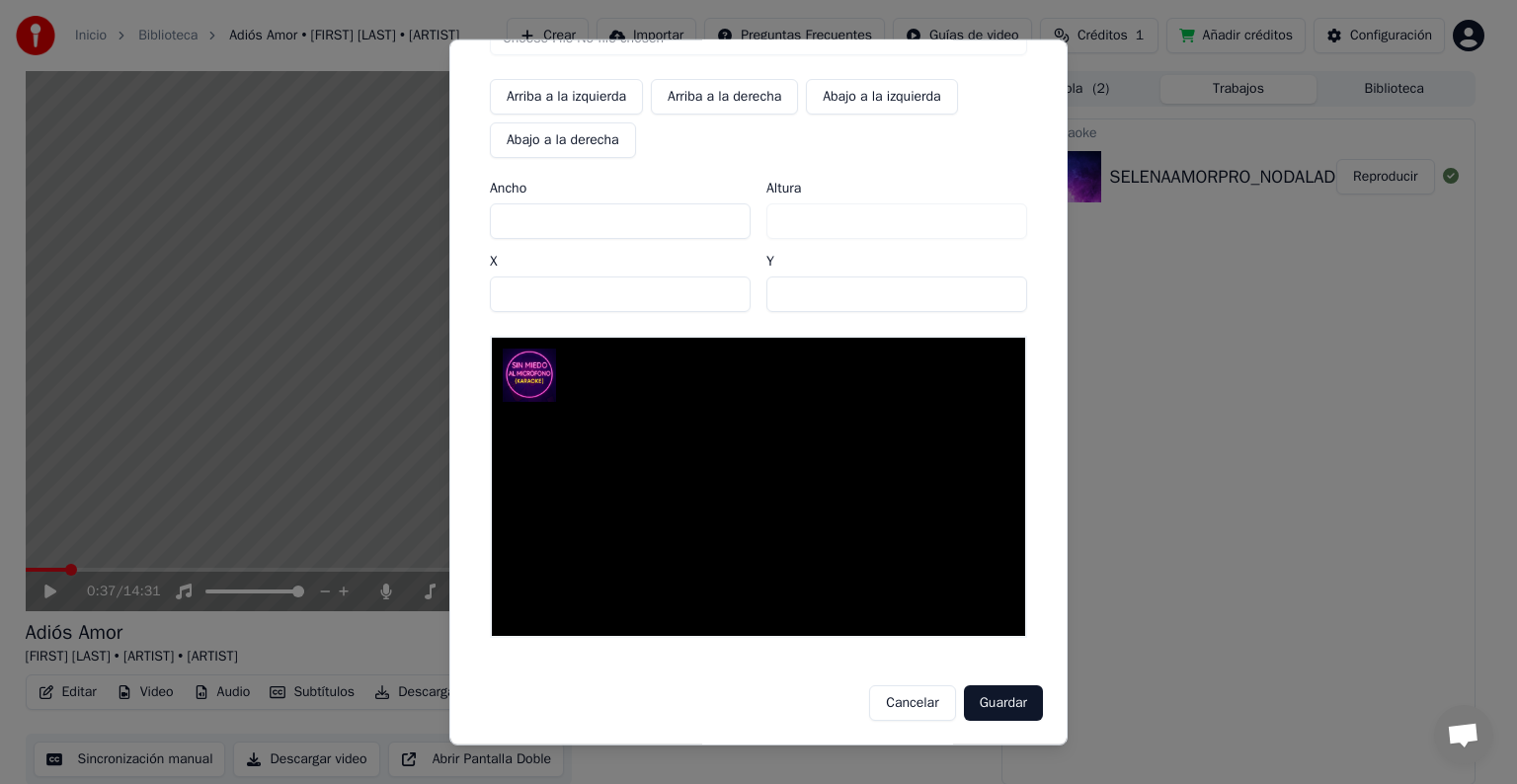 click on "Guardar" at bounding box center [1003, 703] 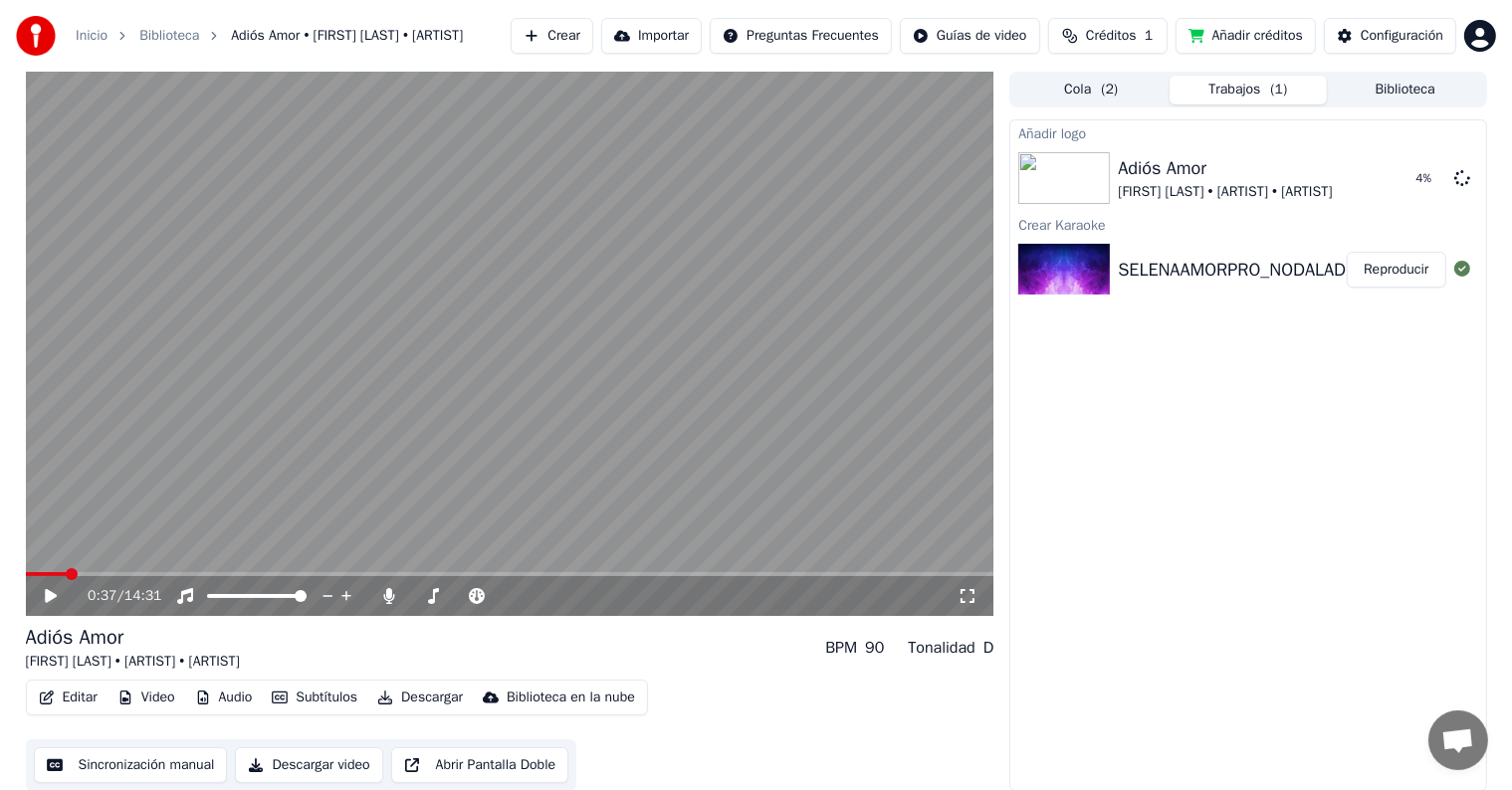 click at bounding box center [510, 343] 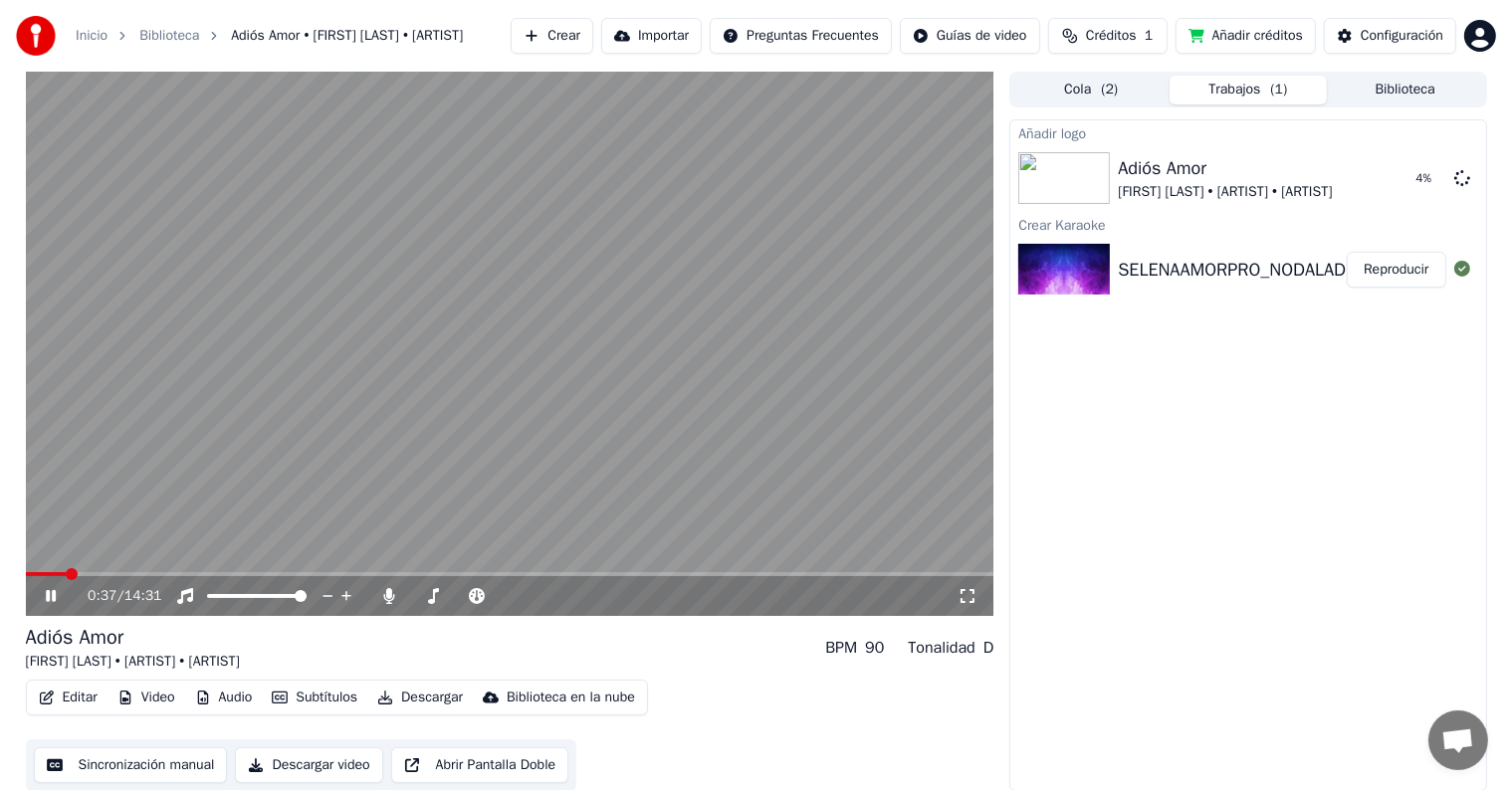 click at bounding box center (510, 574) 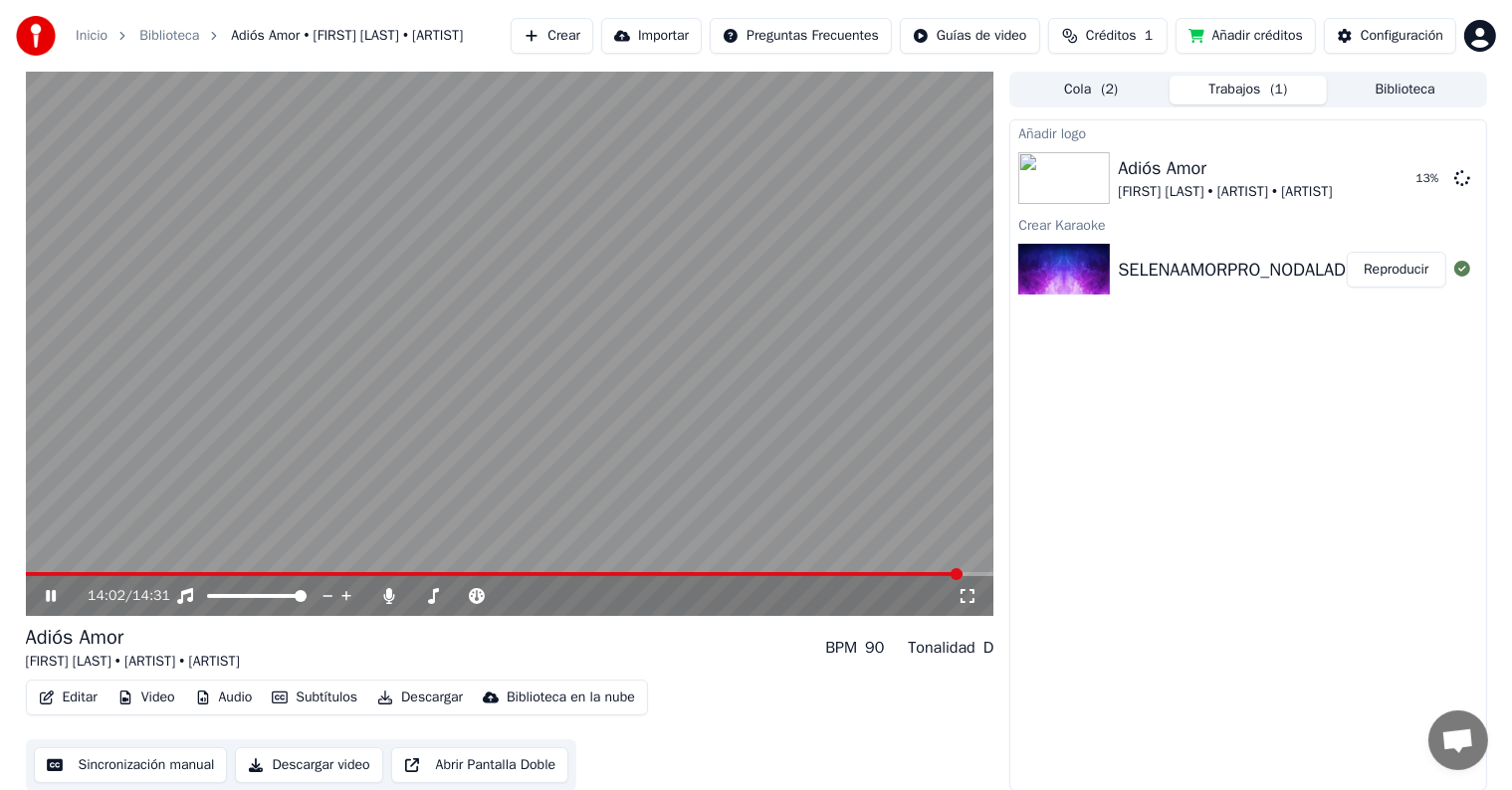 click 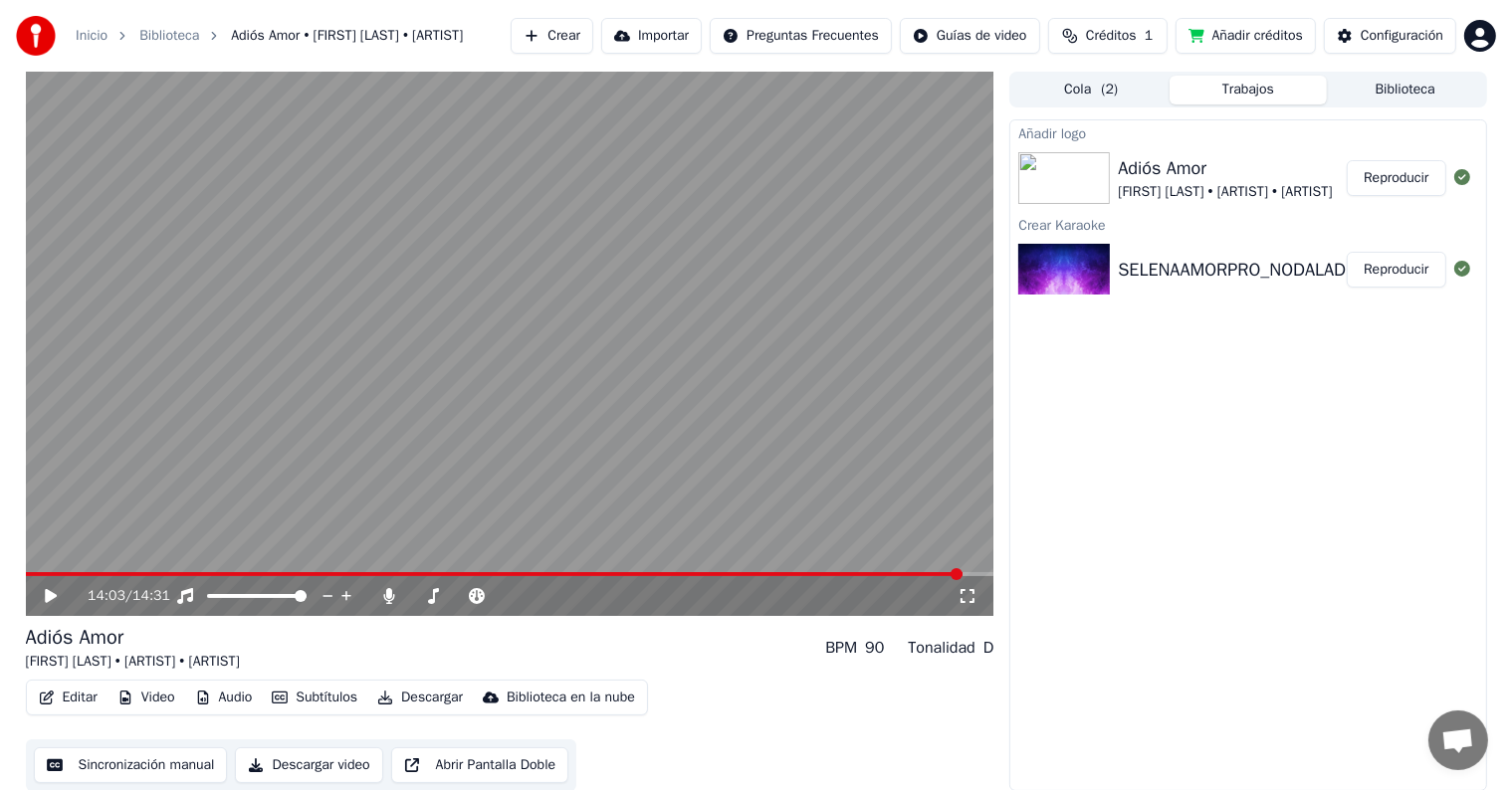 click on "Reproducir" at bounding box center [1396, 178] 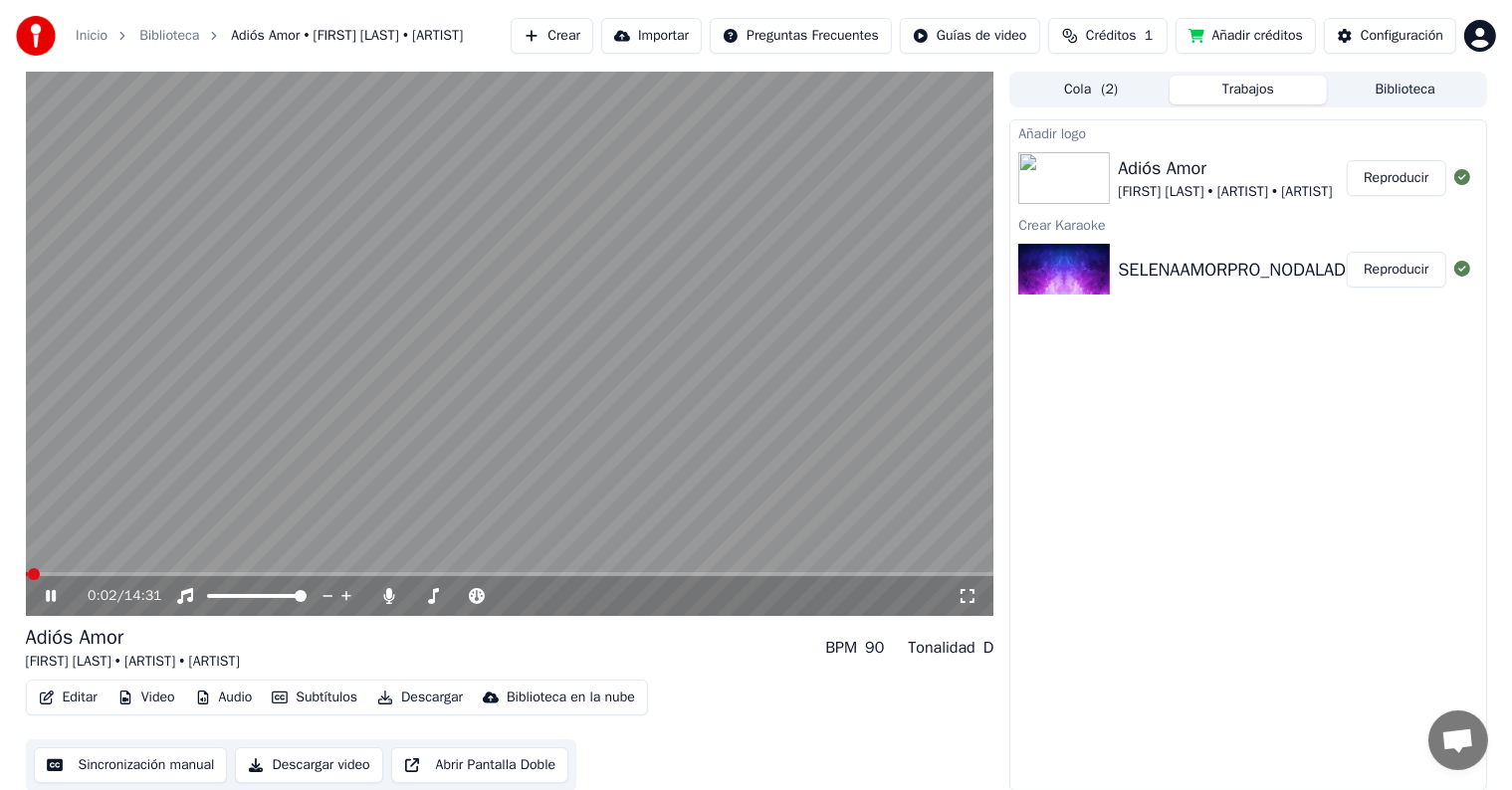 click 